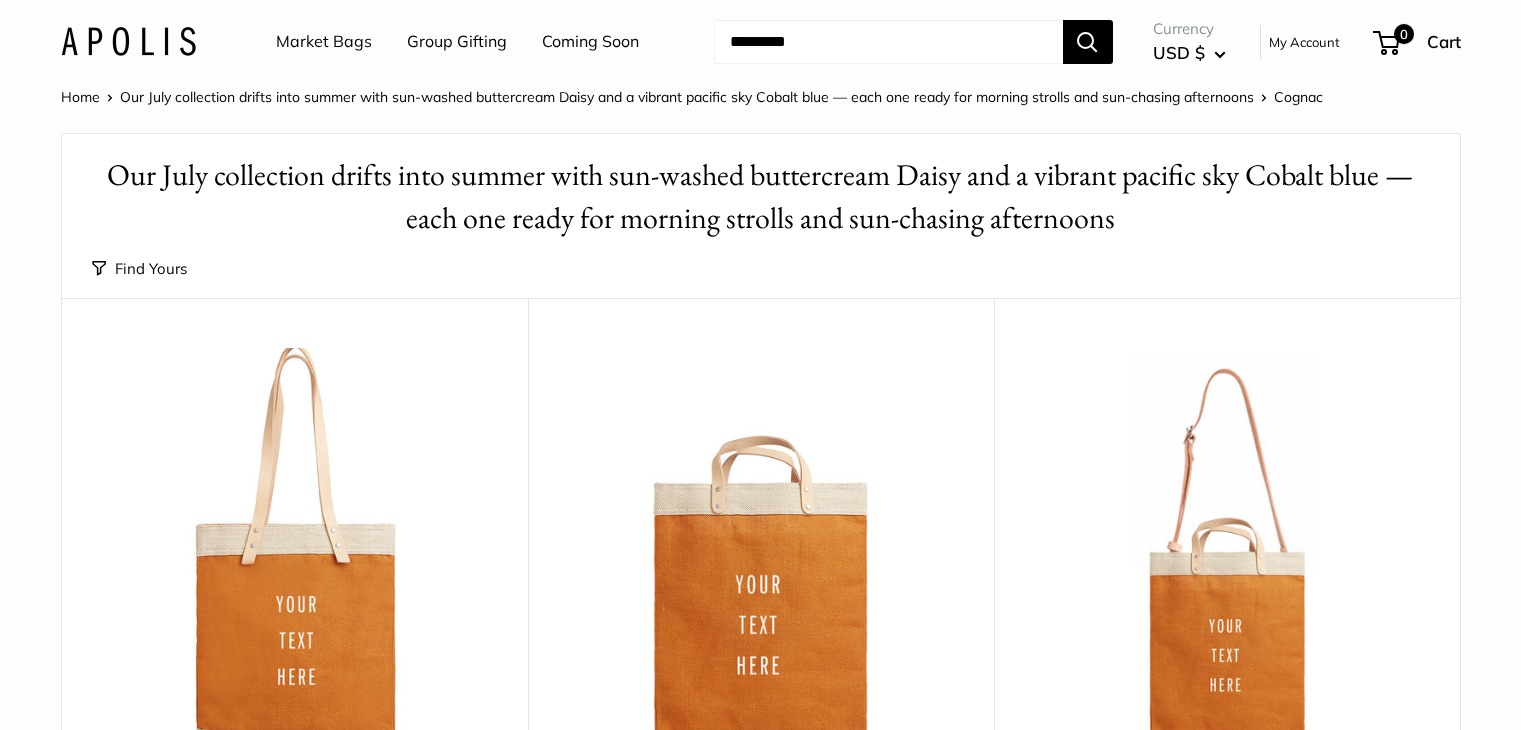 scroll, scrollTop: 0, scrollLeft: 0, axis: both 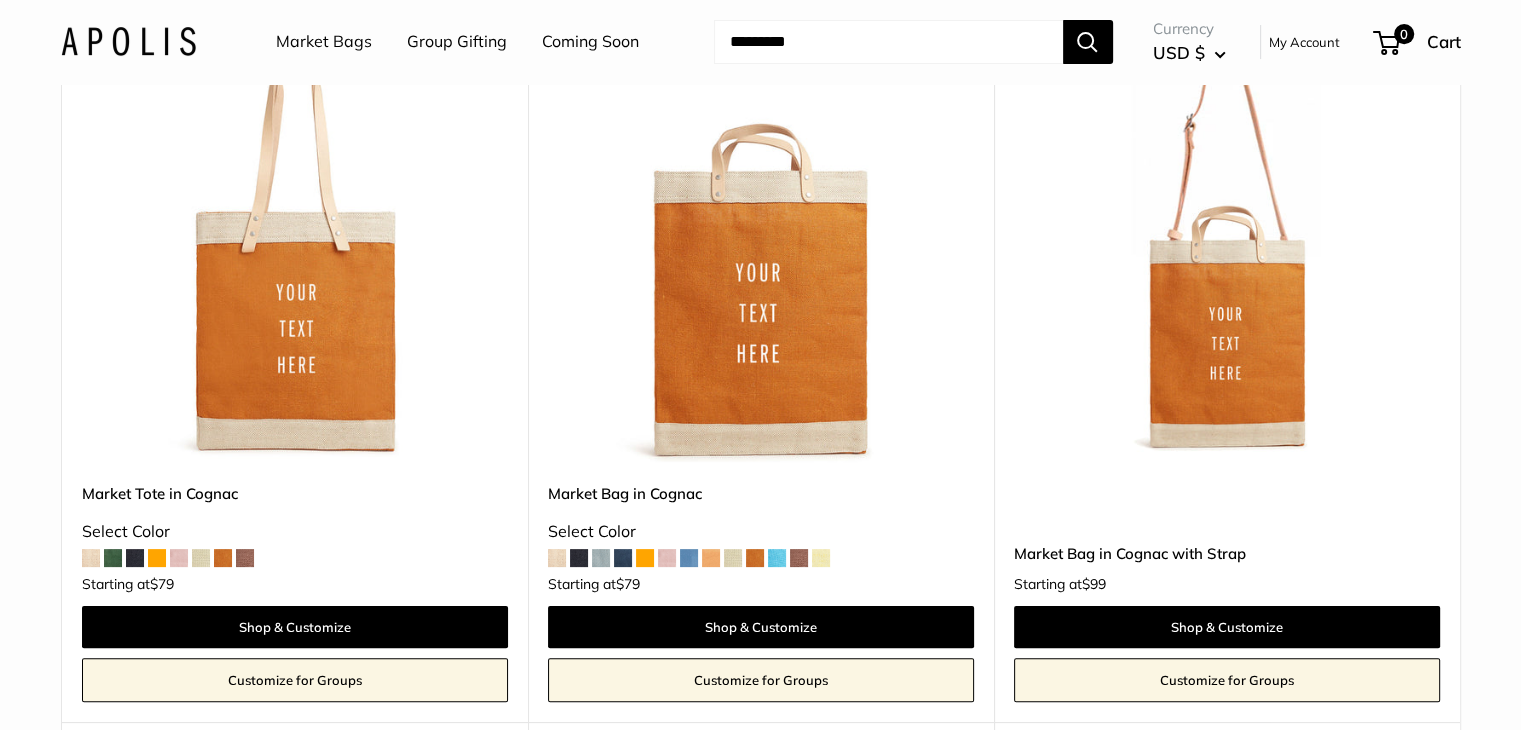 drag, startPoint x: 1532, startPoint y: 47, endPoint x: 1533, endPoint y: 130, distance: 83.00603 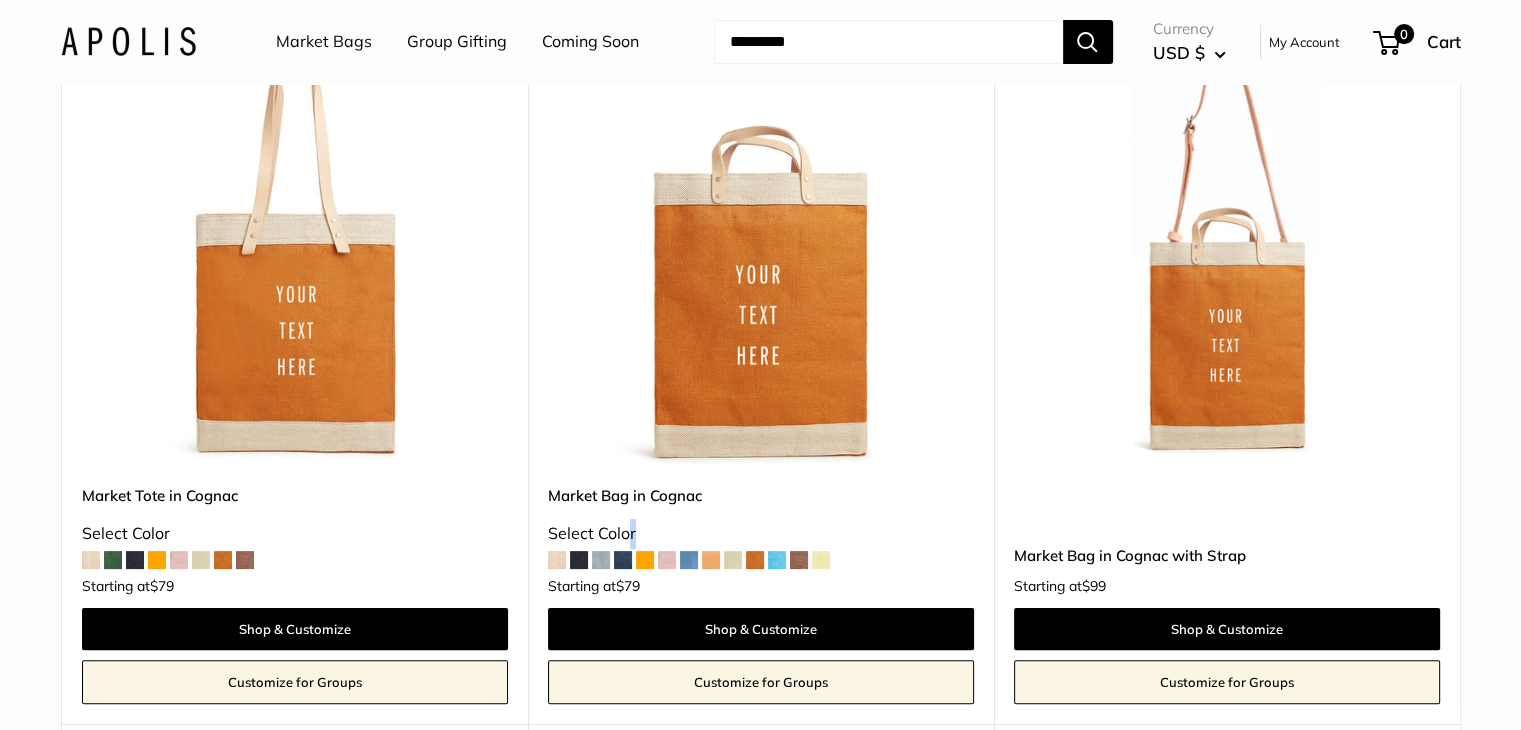 drag, startPoint x: 780, startPoint y: 298, endPoint x: 625, endPoint y: 515, distance: 266.6721 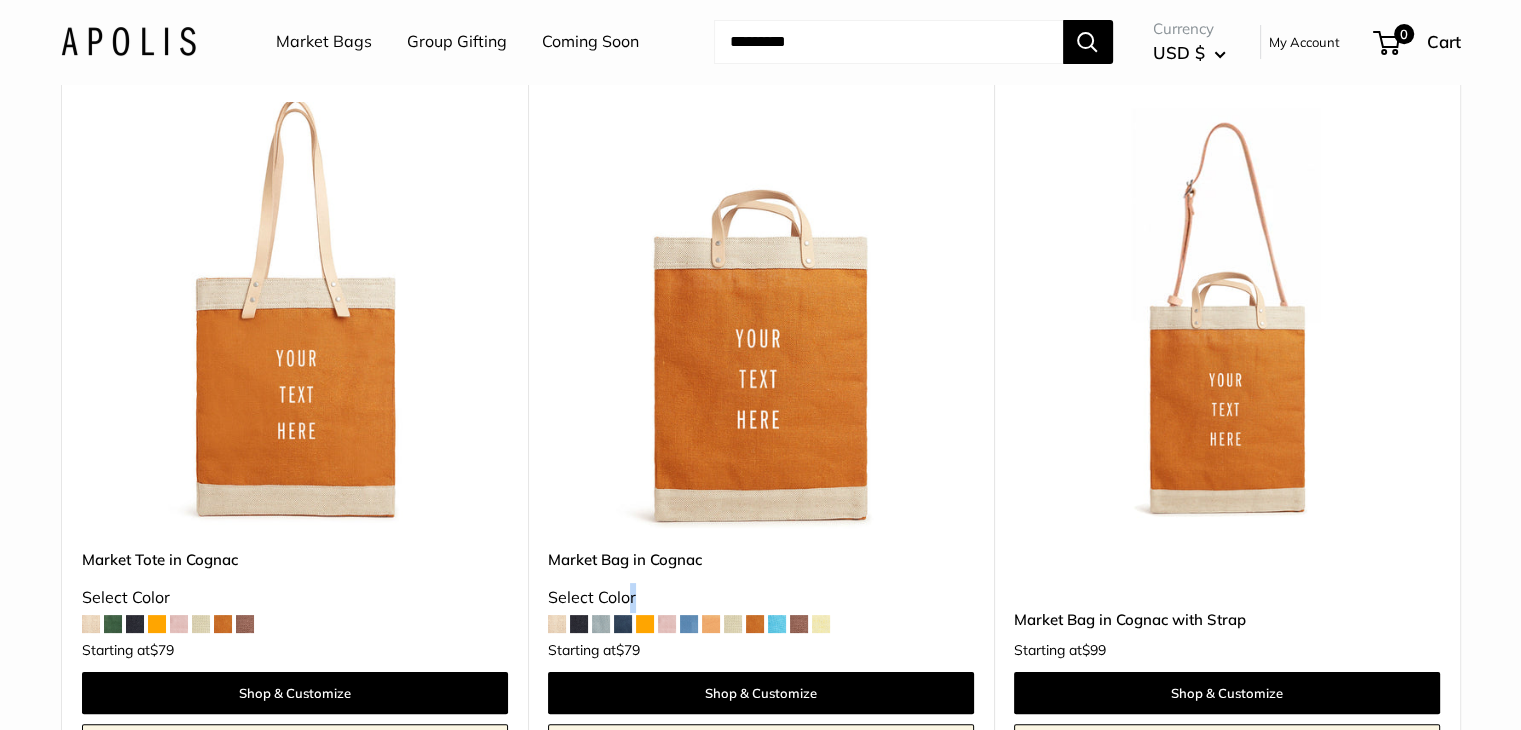 scroll, scrollTop: 375, scrollLeft: 0, axis: vertical 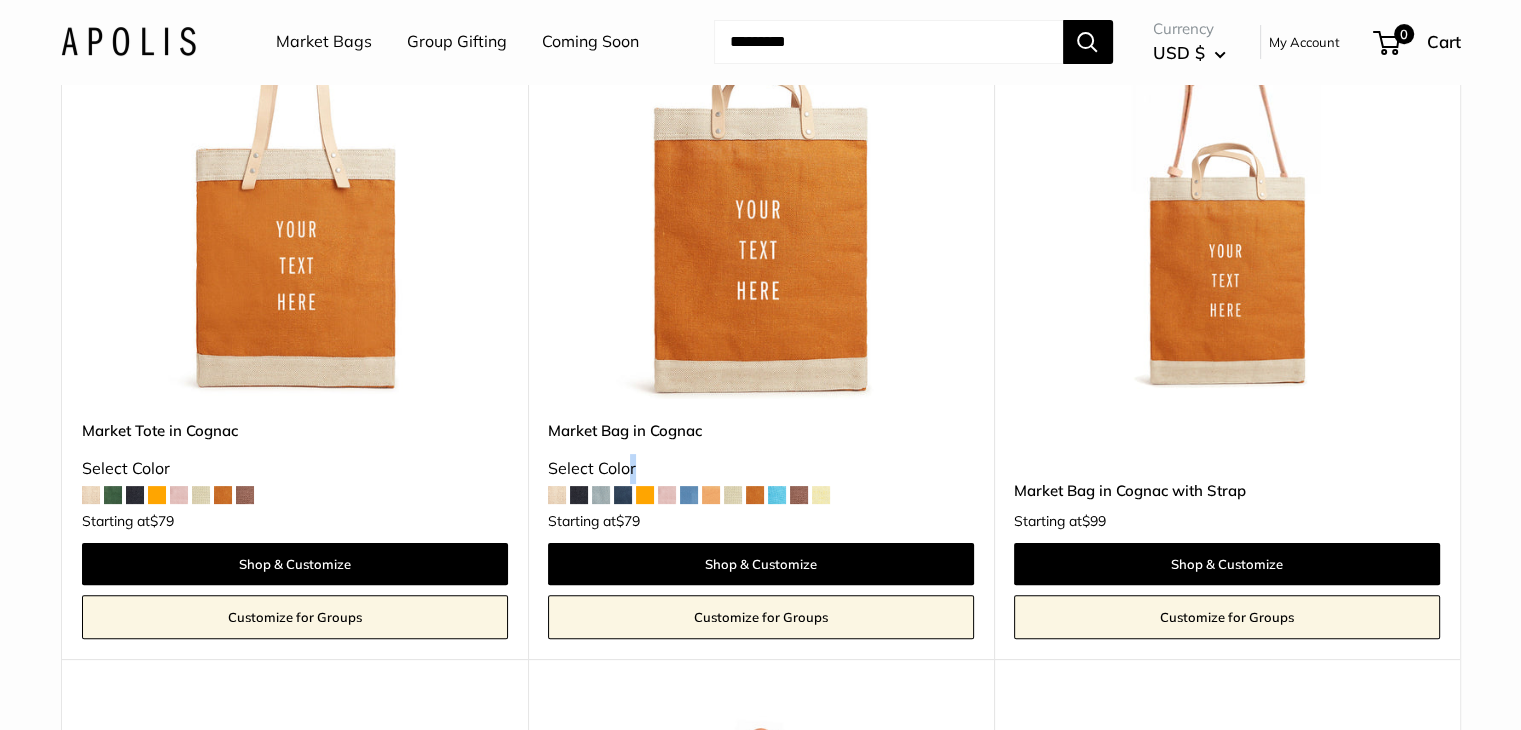click at bounding box center (557, 495) 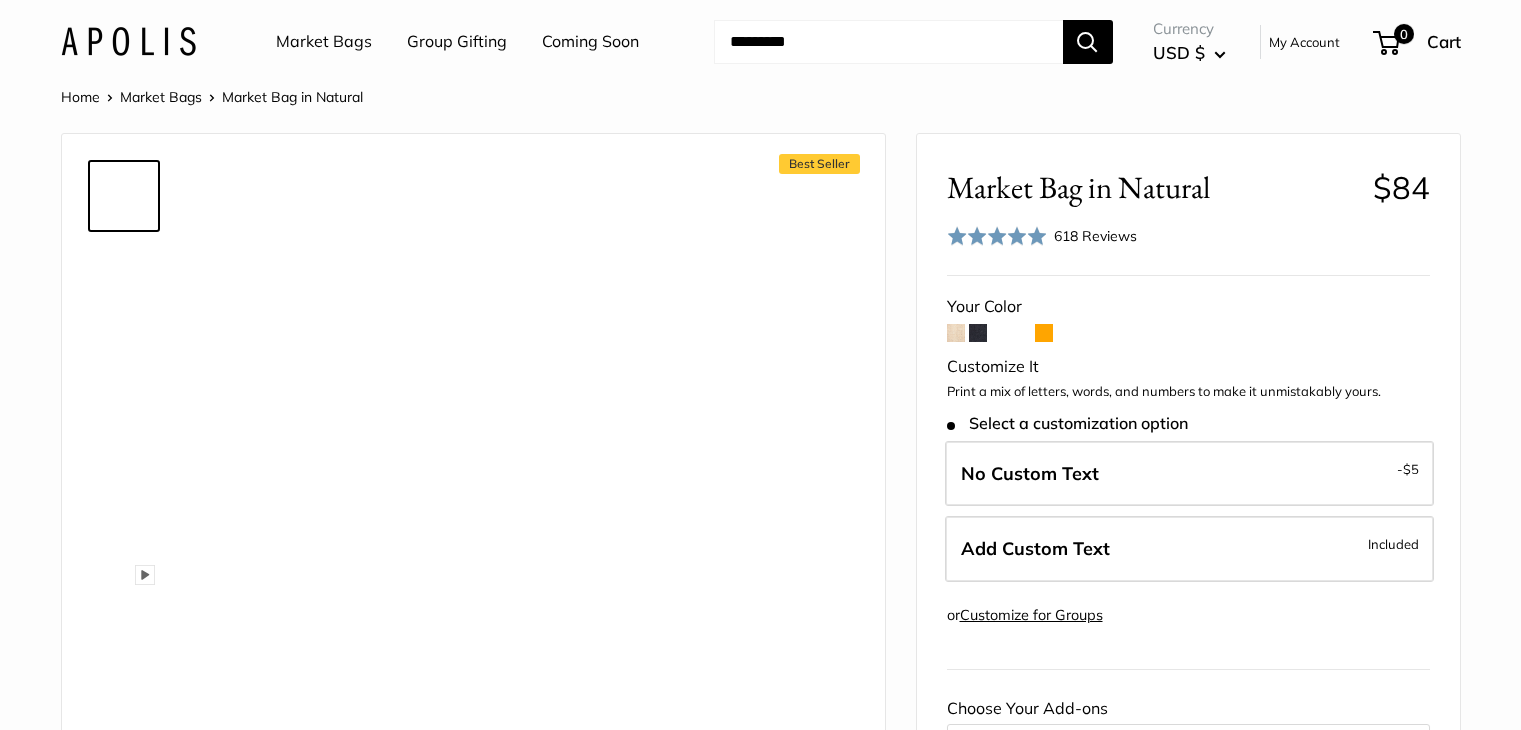 scroll, scrollTop: 0, scrollLeft: 0, axis: both 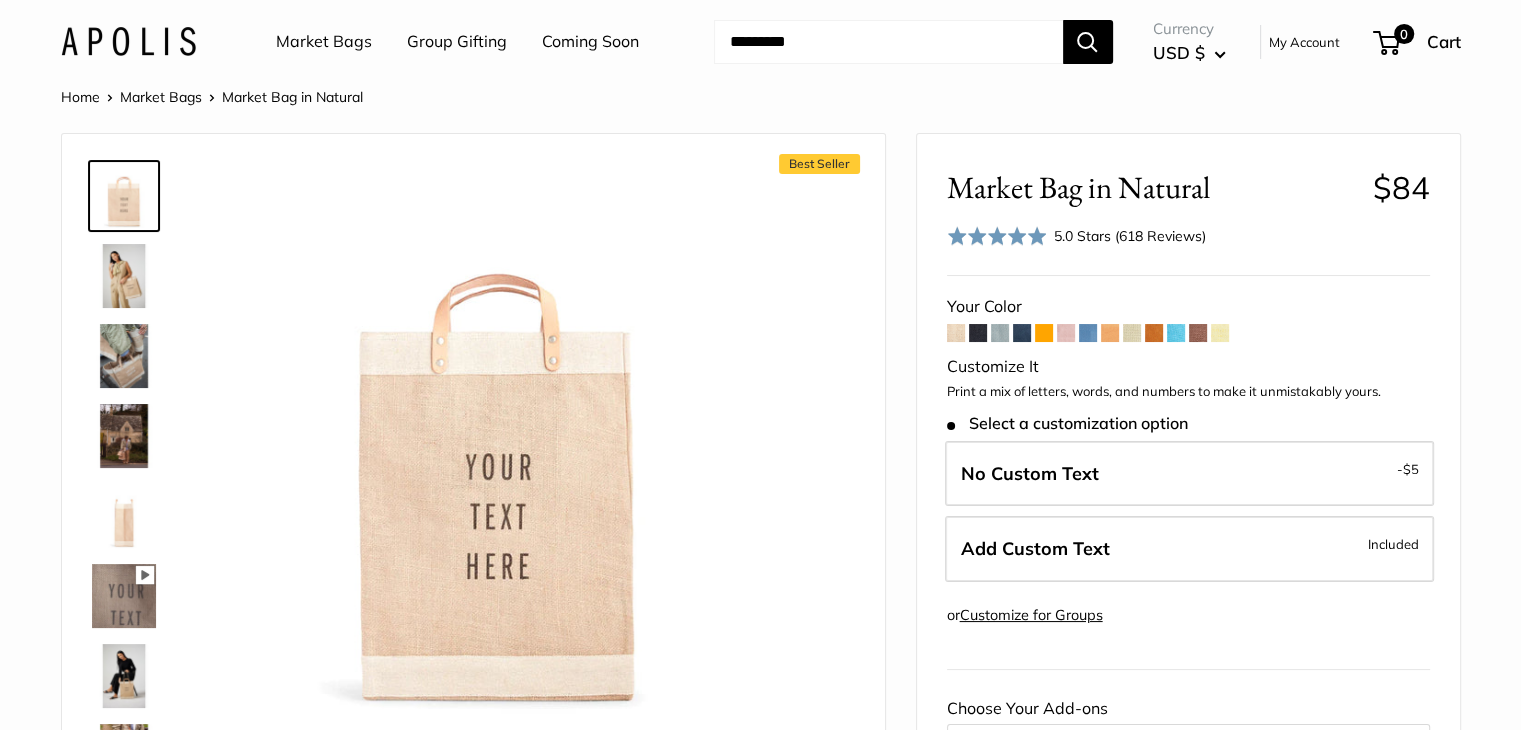 click at bounding box center [978, 333] 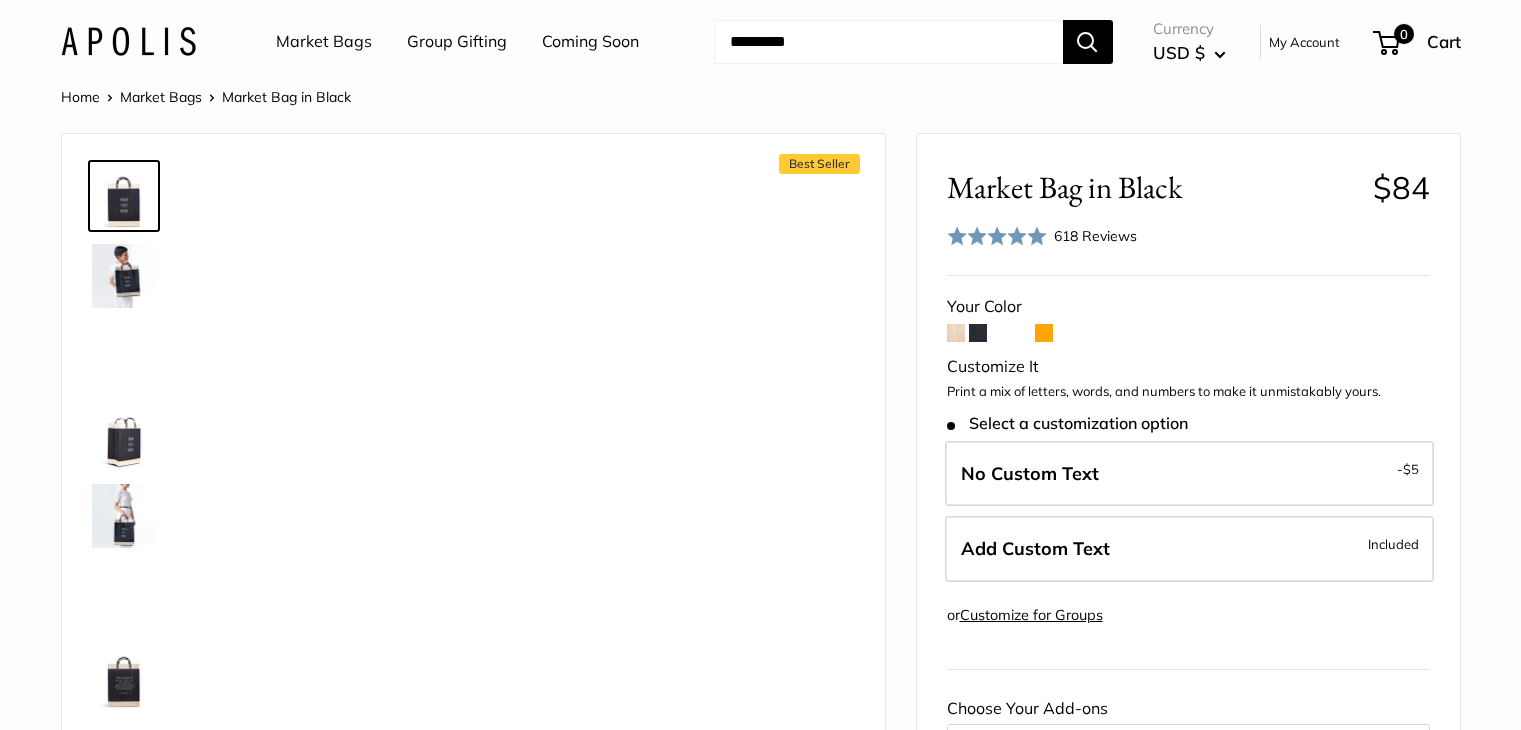 scroll, scrollTop: 0, scrollLeft: 0, axis: both 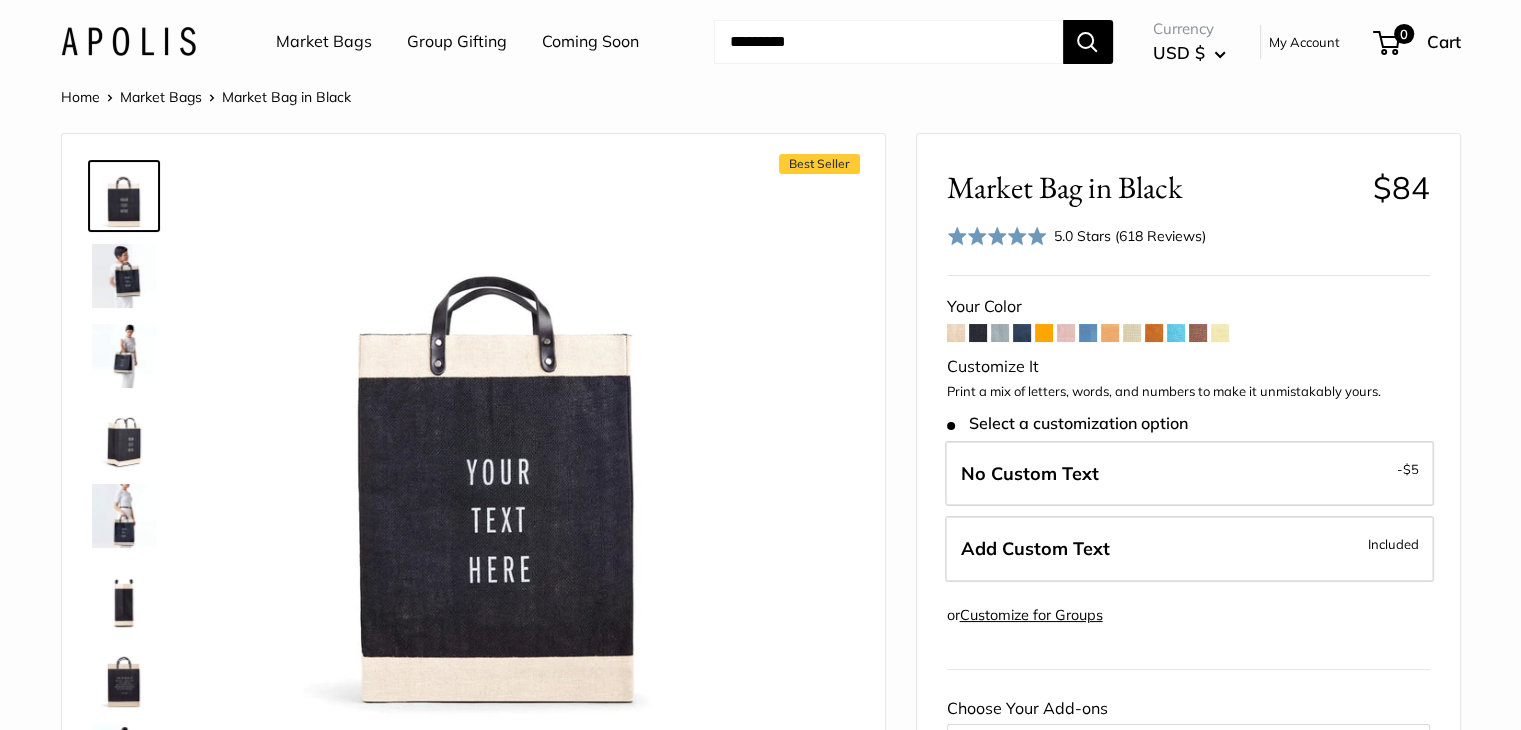 click at bounding box center [1000, 333] 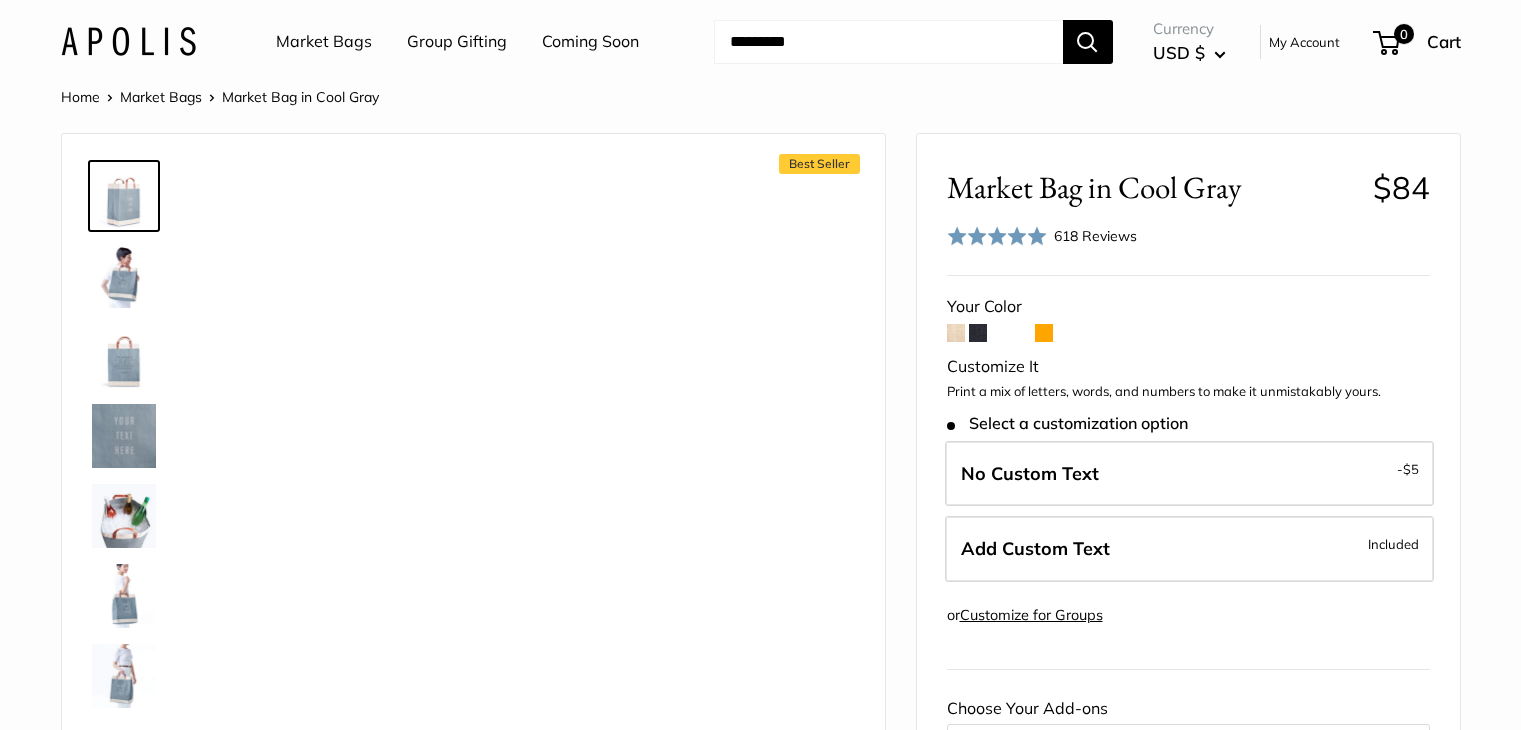 scroll, scrollTop: 0, scrollLeft: 0, axis: both 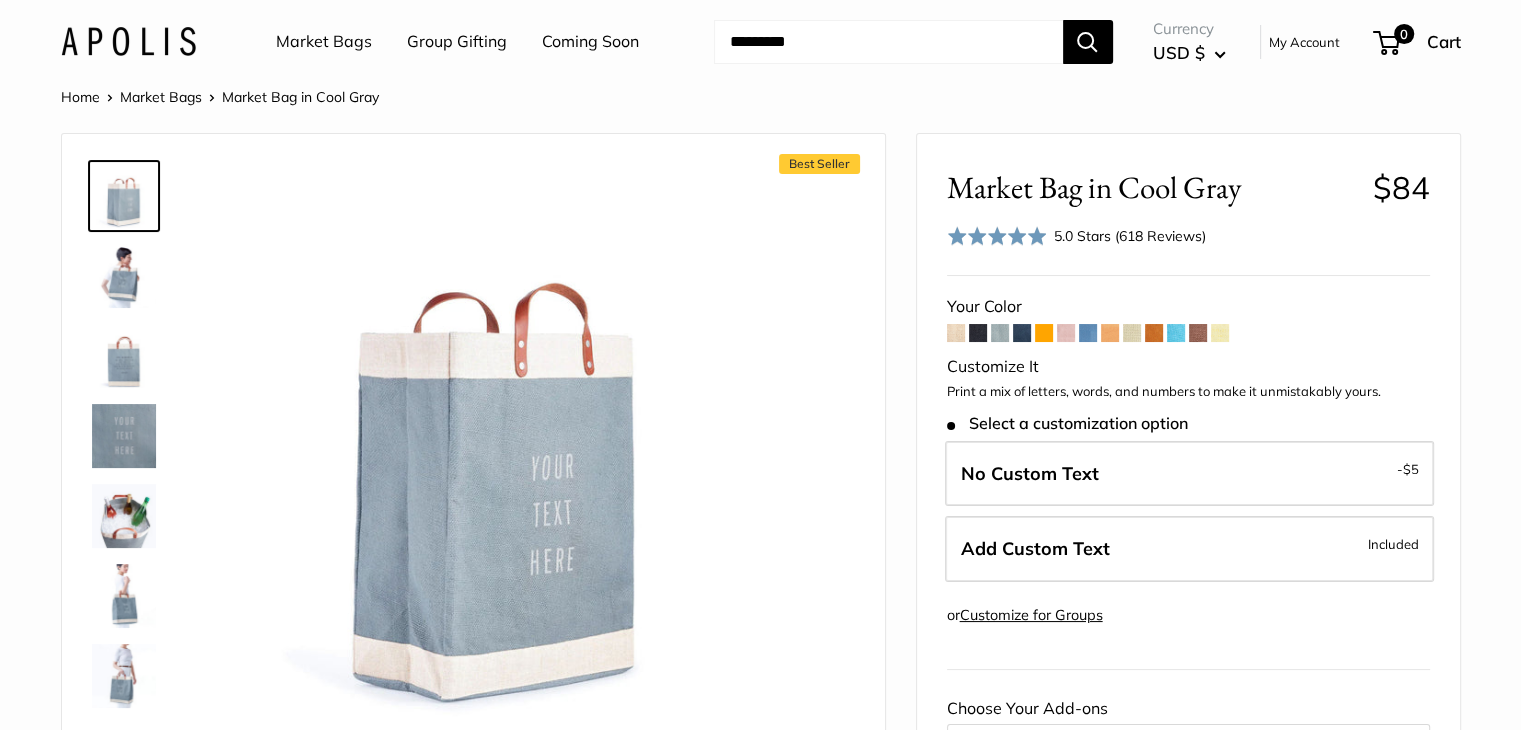 click at bounding box center [1044, 333] 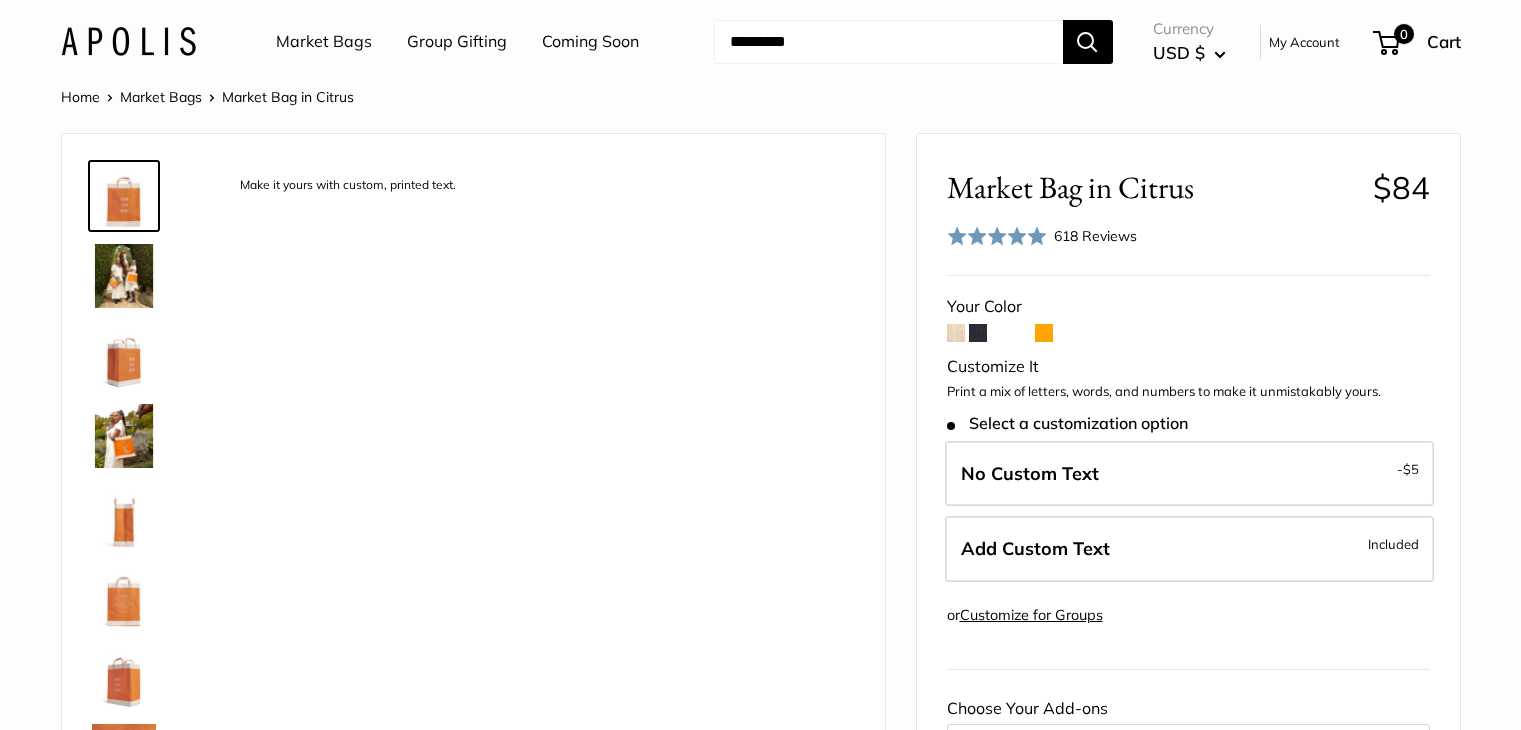 scroll, scrollTop: 0, scrollLeft: 0, axis: both 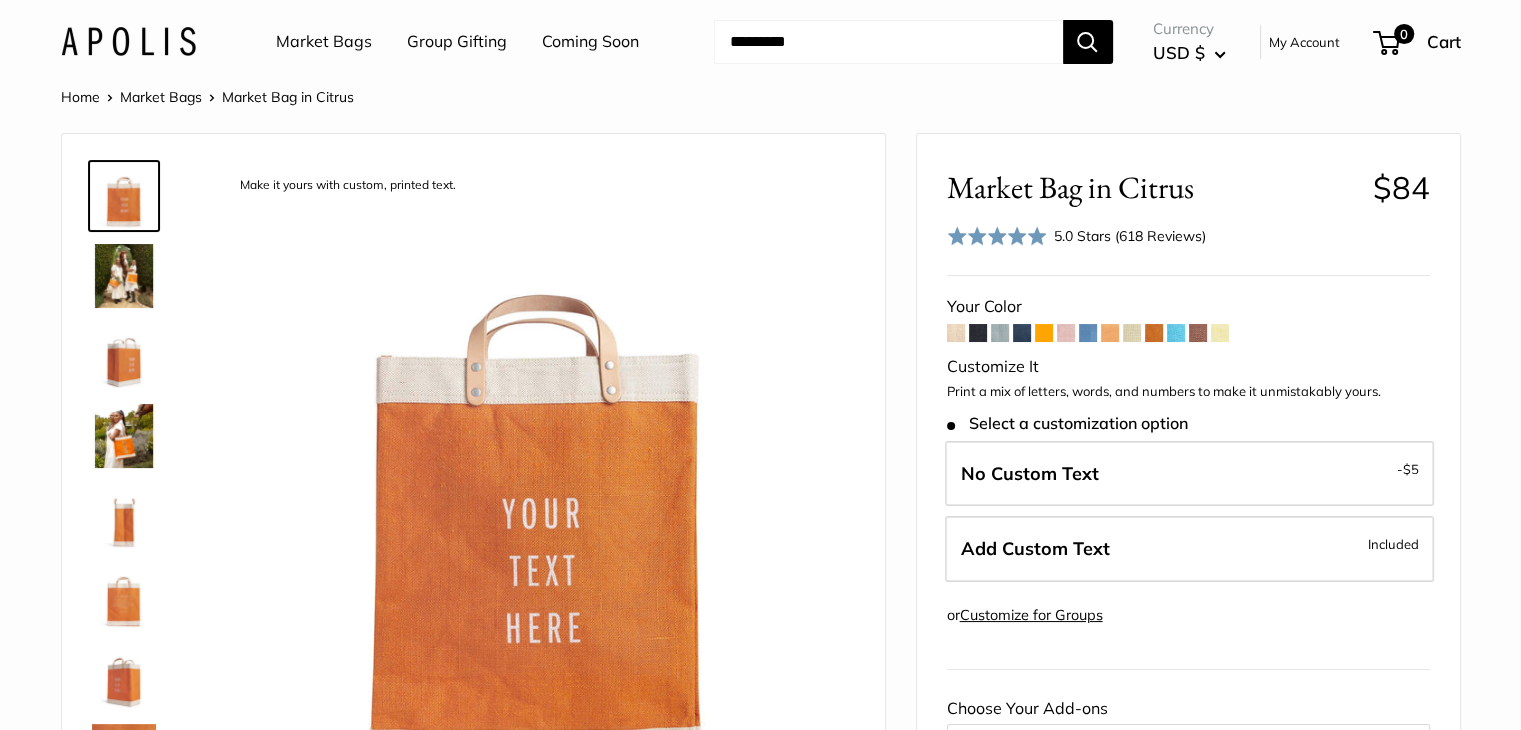 click at bounding box center (1066, 333) 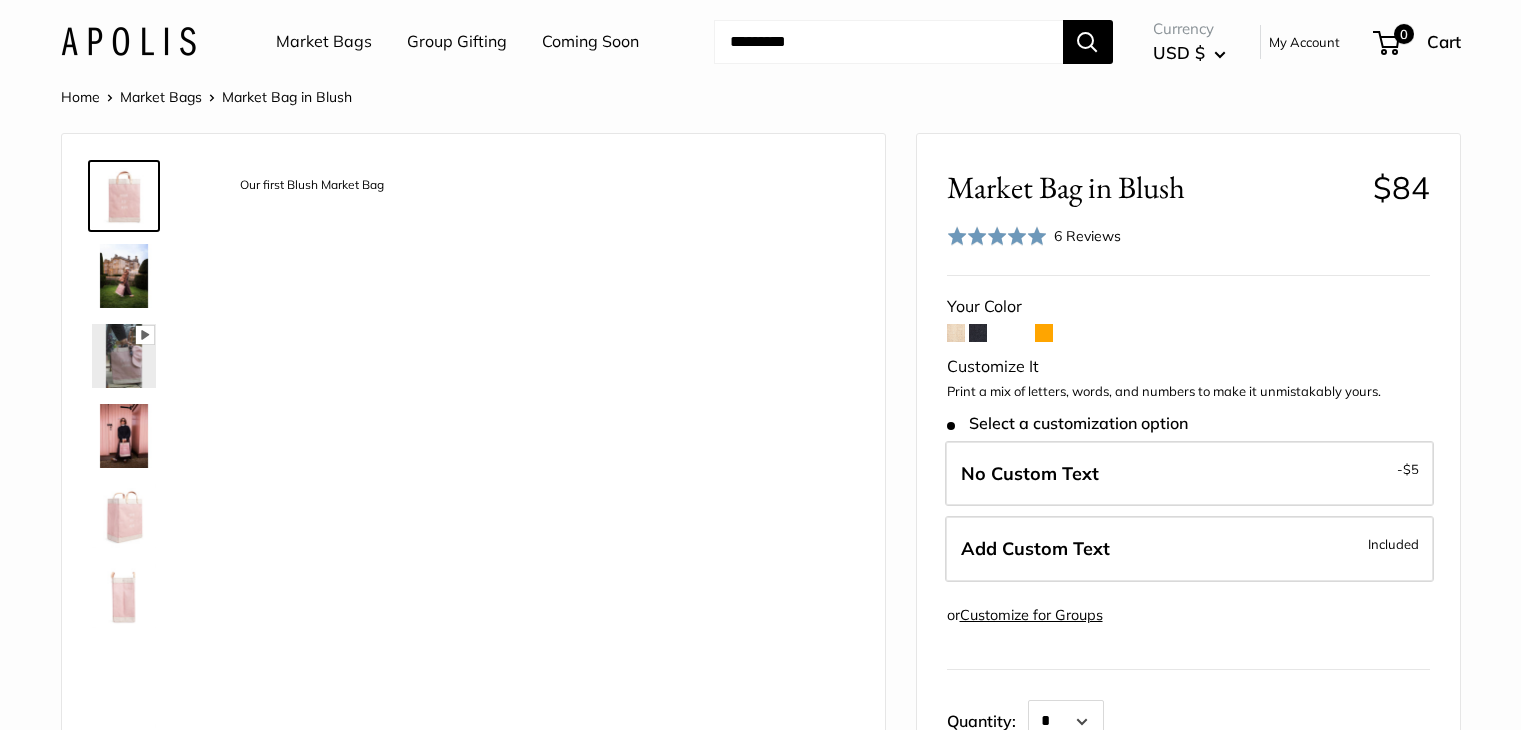 scroll, scrollTop: 0, scrollLeft: 0, axis: both 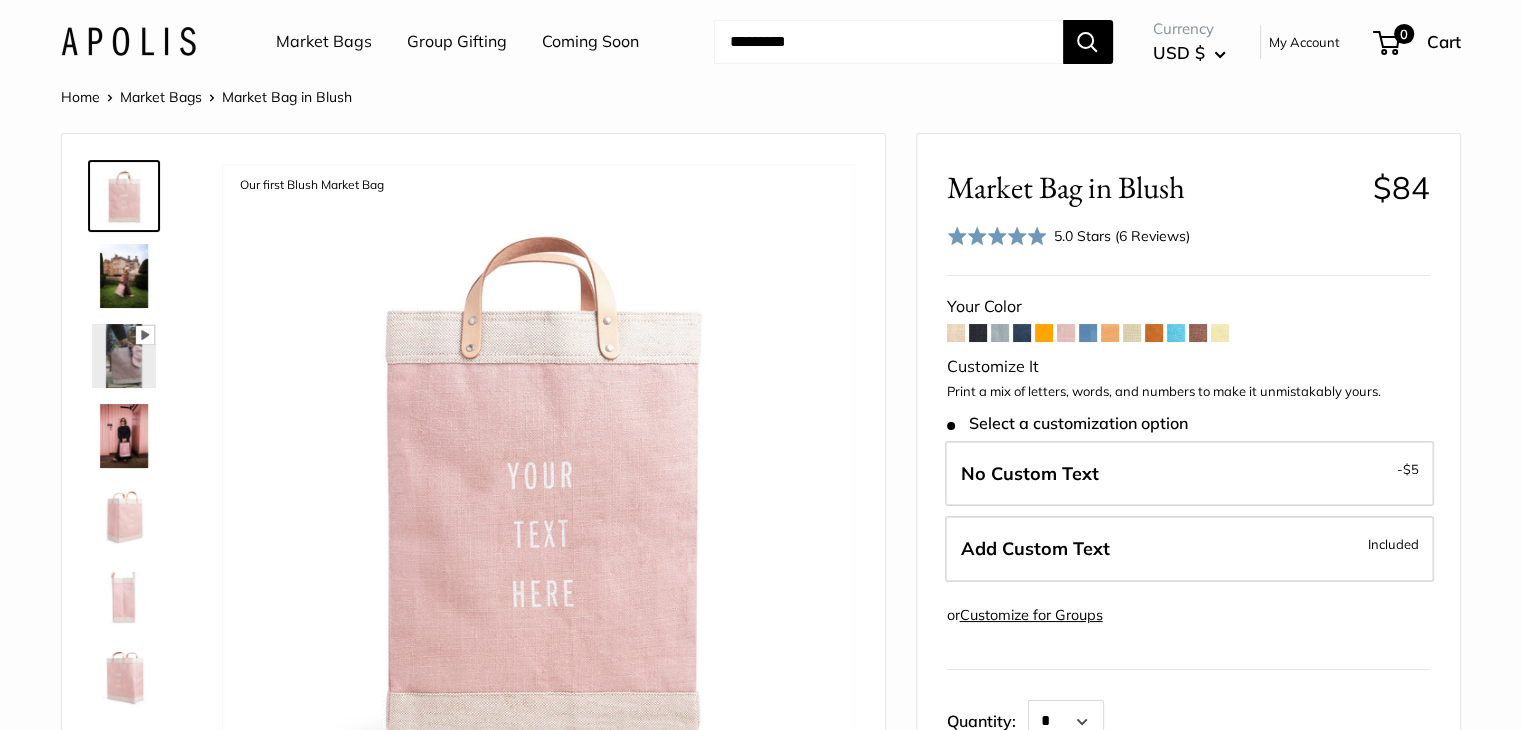 click at bounding box center [1088, 333] 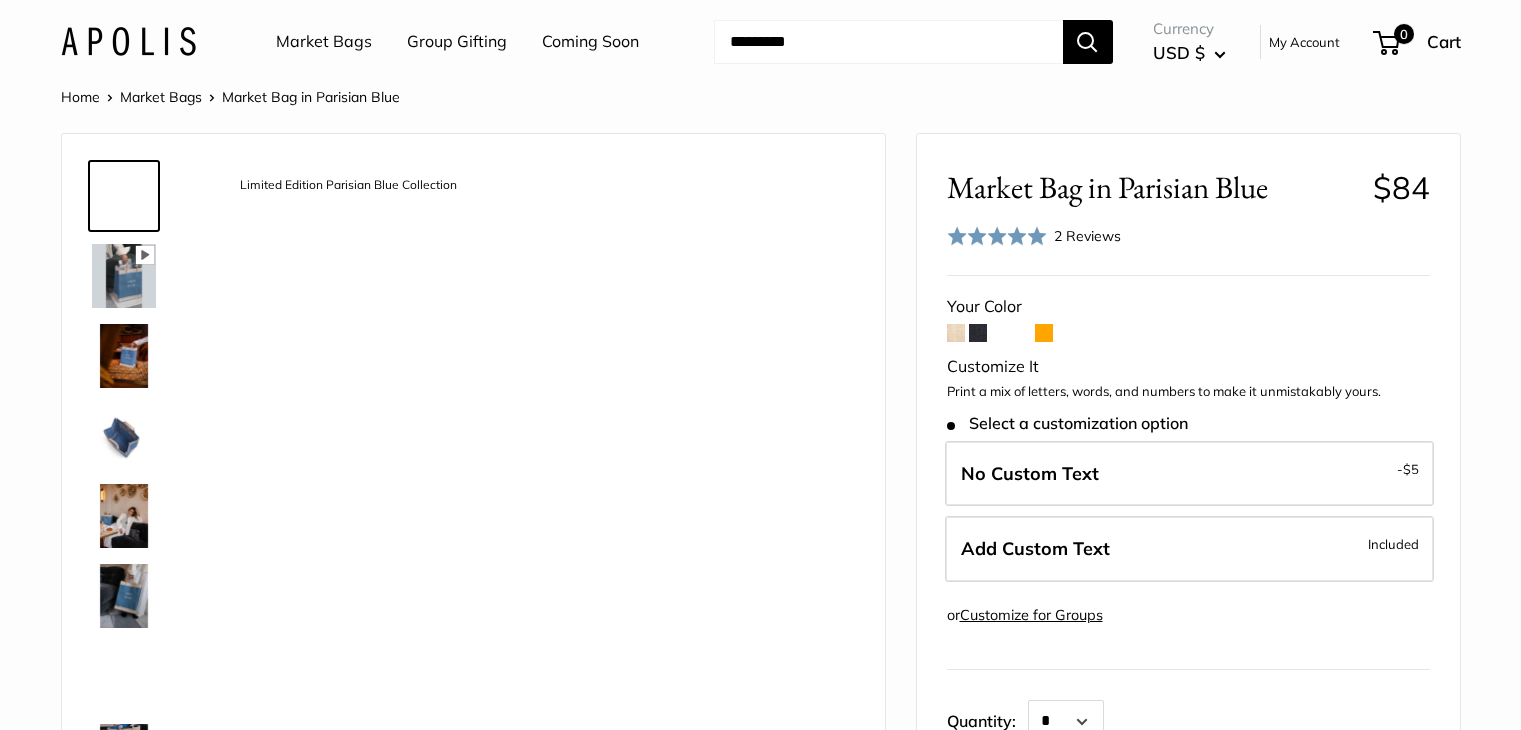 scroll, scrollTop: 0, scrollLeft: 0, axis: both 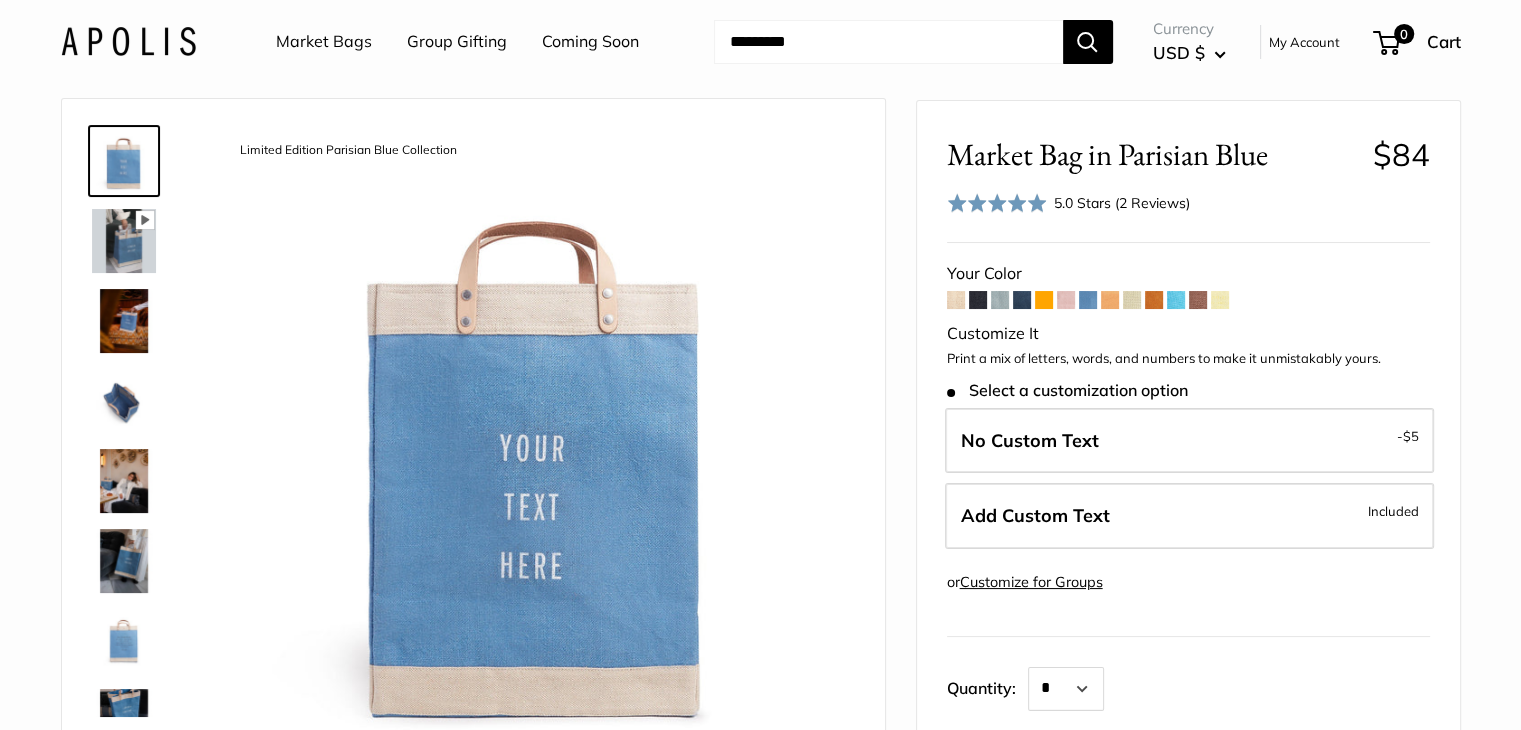 click at bounding box center (1110, 300) 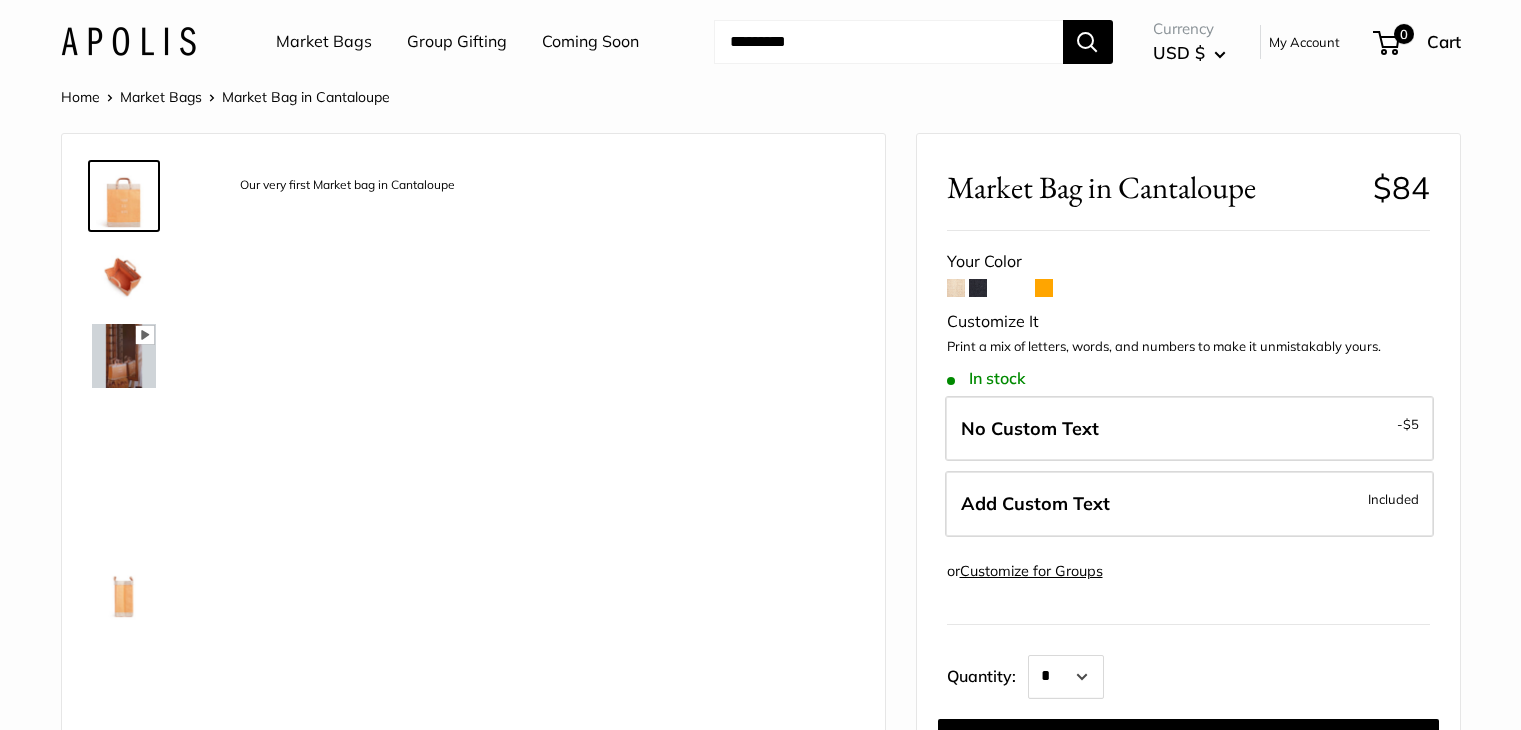 scroll, scrollTop: 0, scrollLeft: 0, axis: both 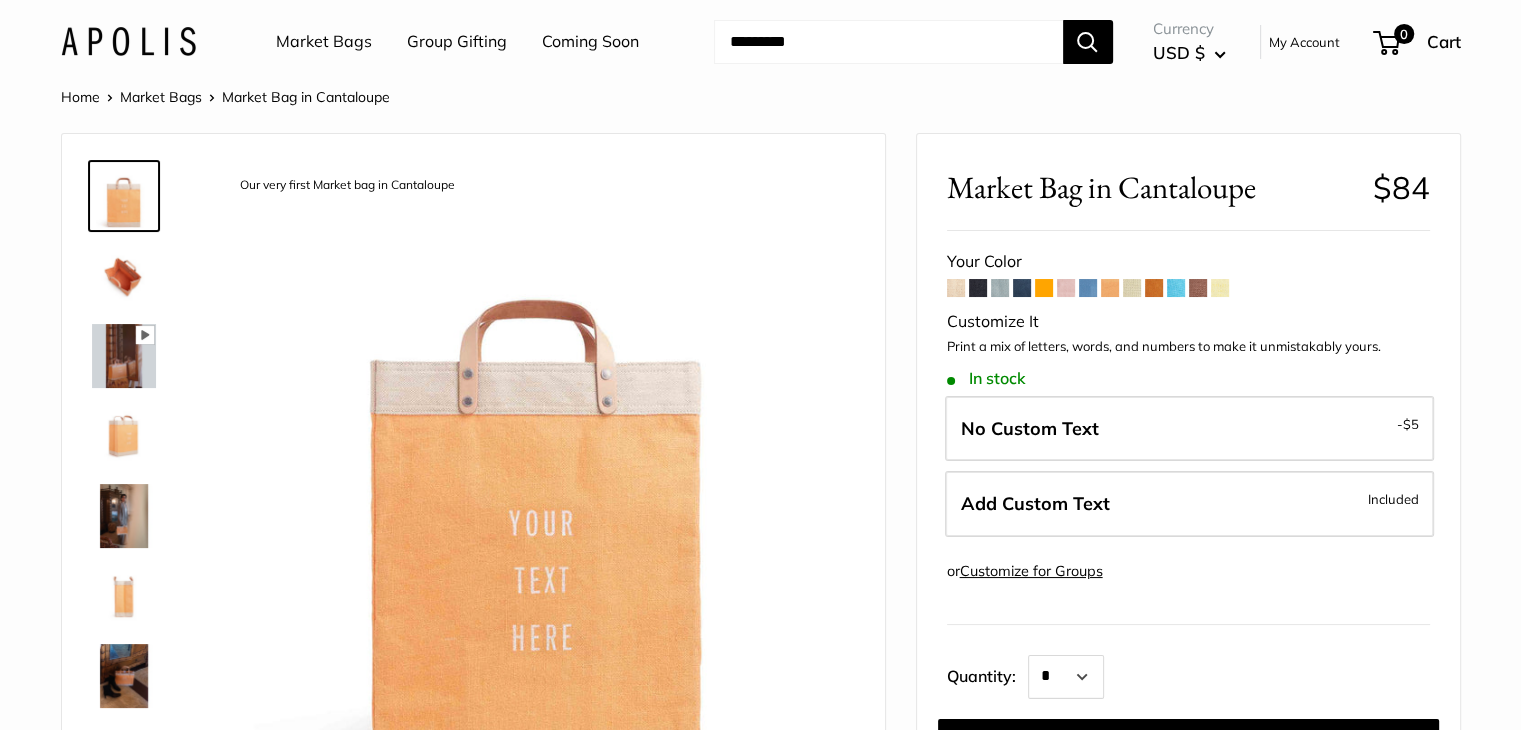 click at bounding box center (1132, 288) 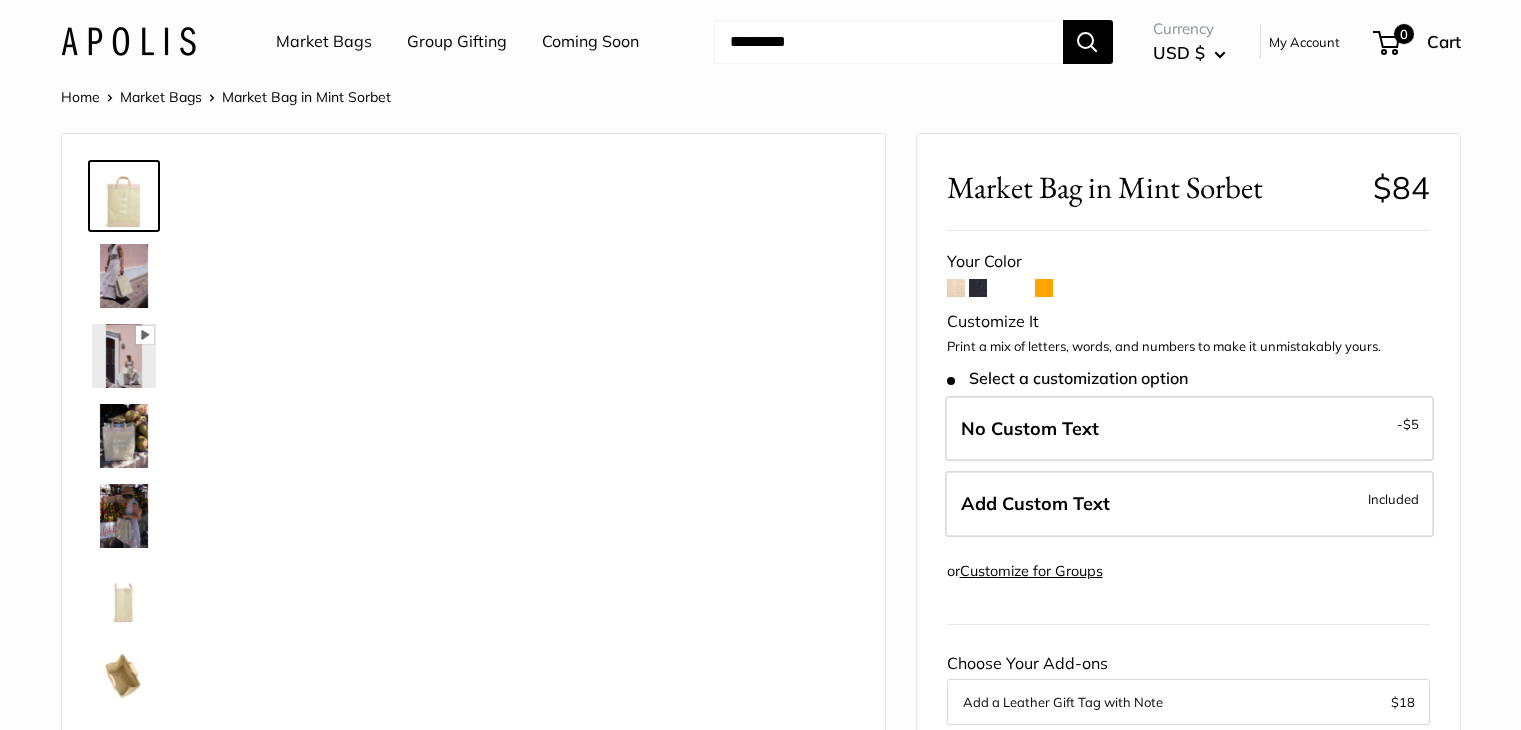scroll, scrollTop: 0, scrollLeft: 0, axis: both 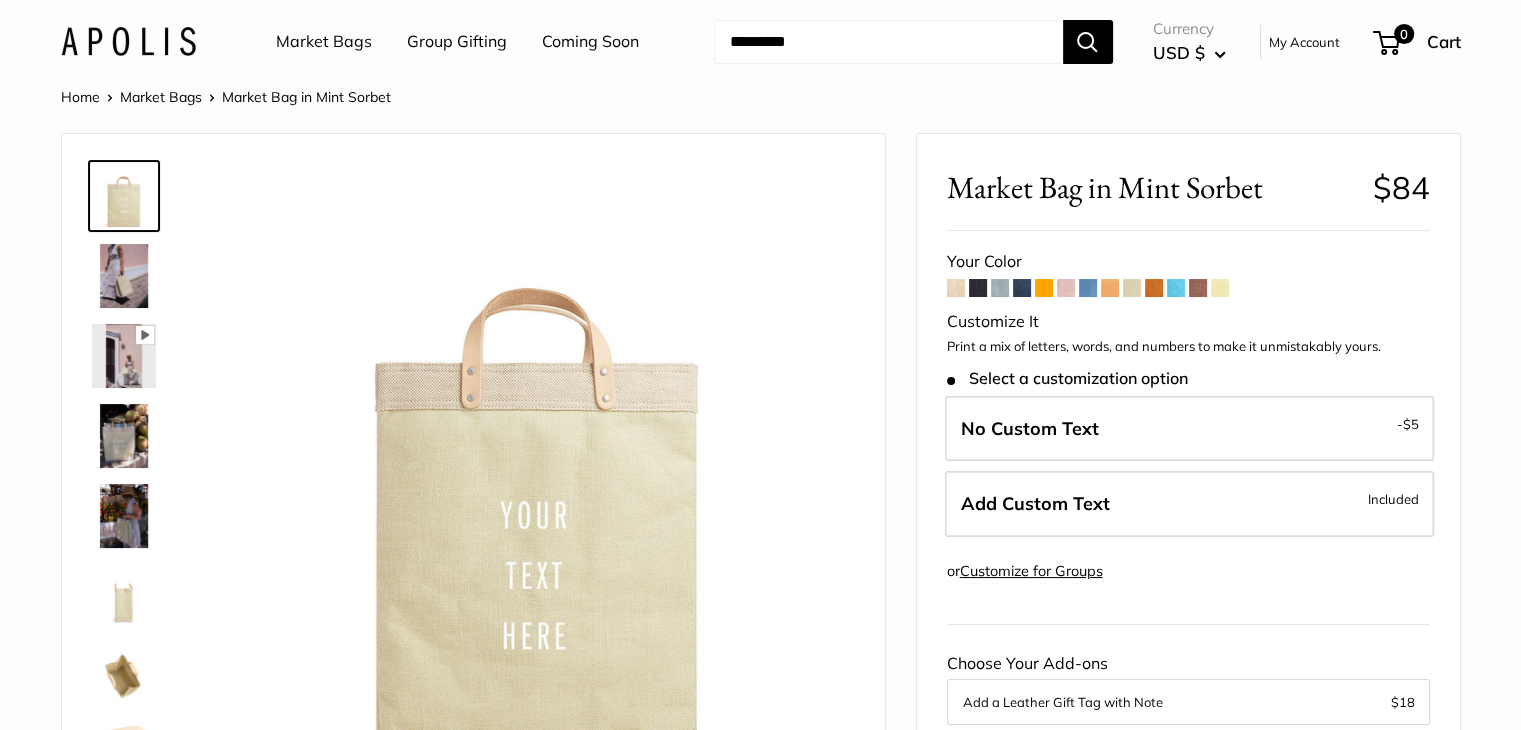 click at bounding box center [1154, 288] 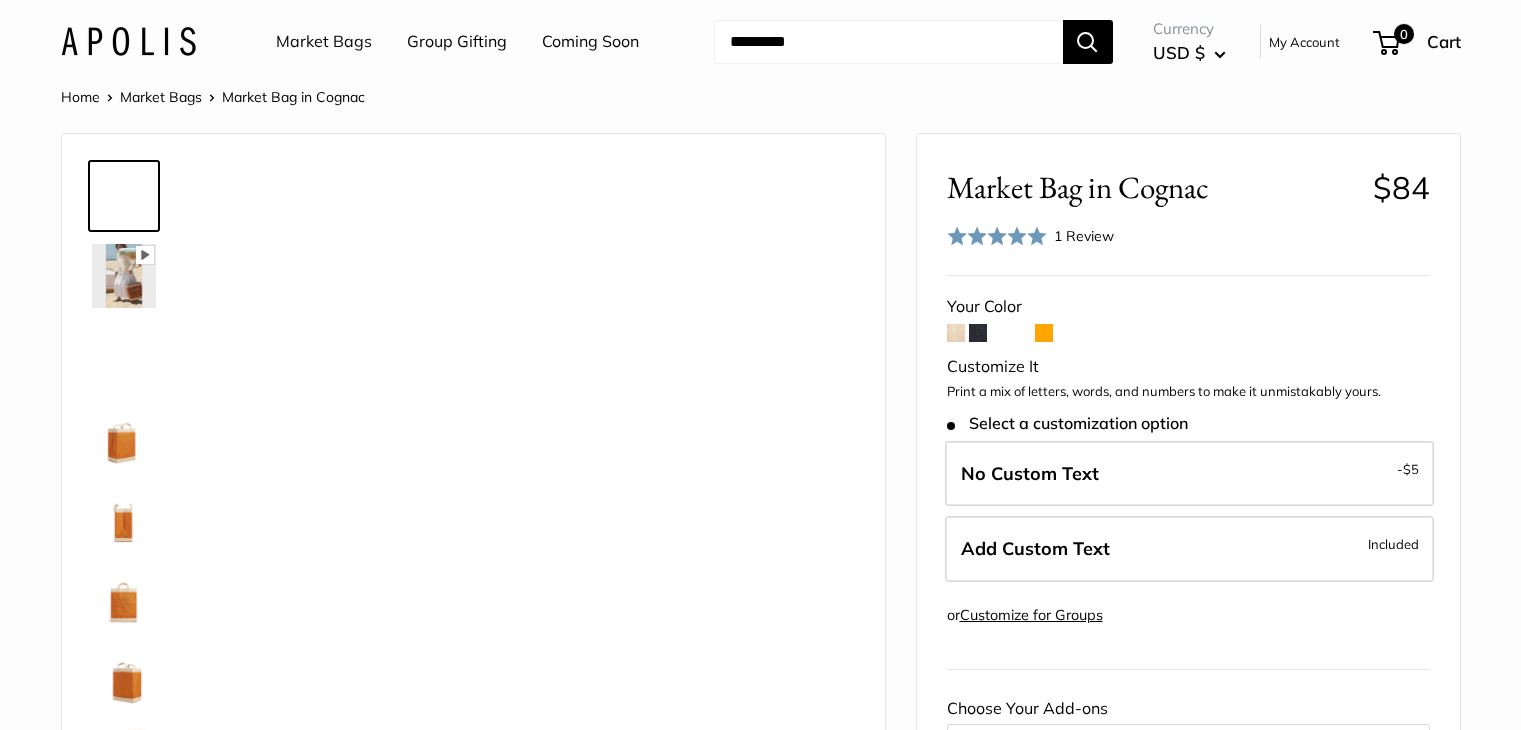 scroll, scrollTop: 0, scrollLeft: 0, axis: both 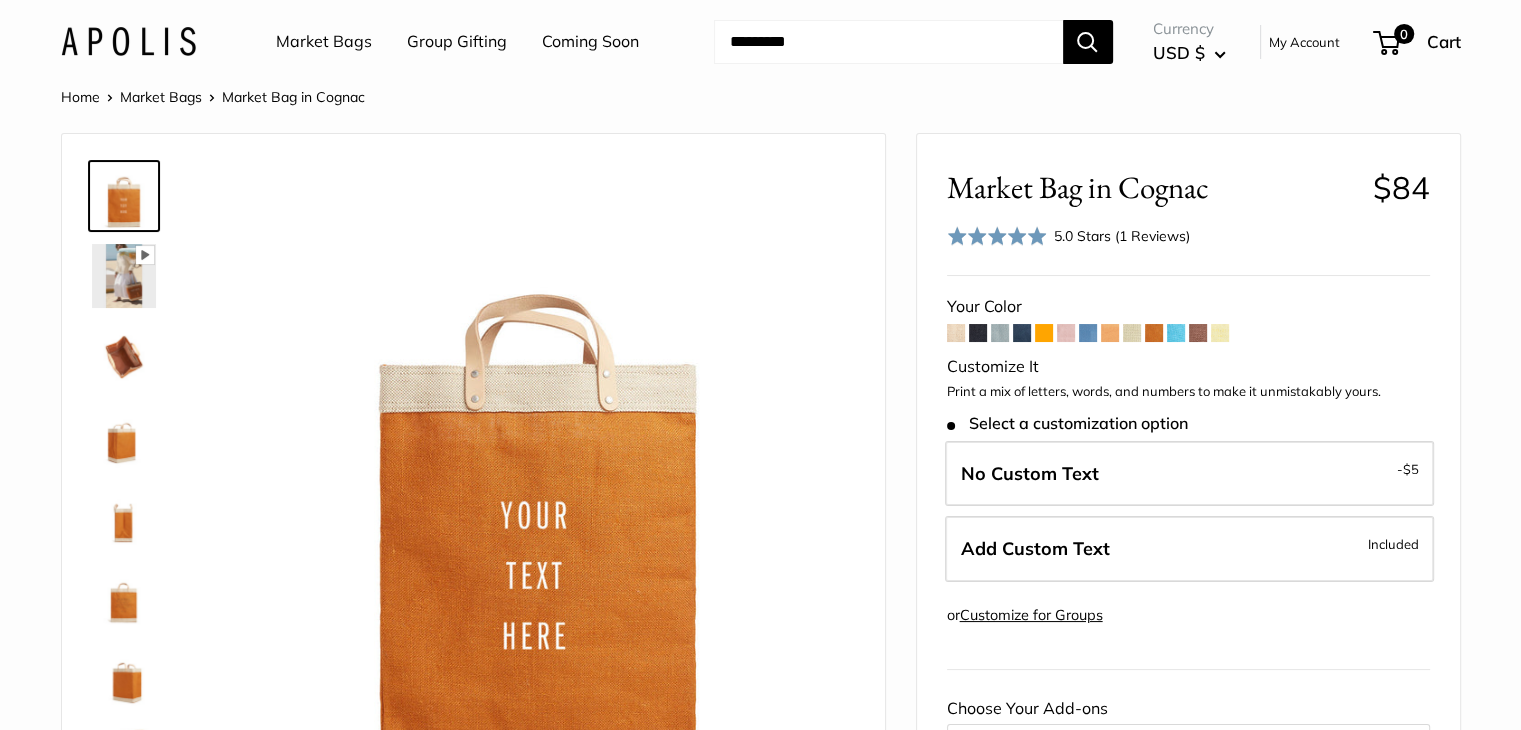 click at bounding box center [1176, 333] 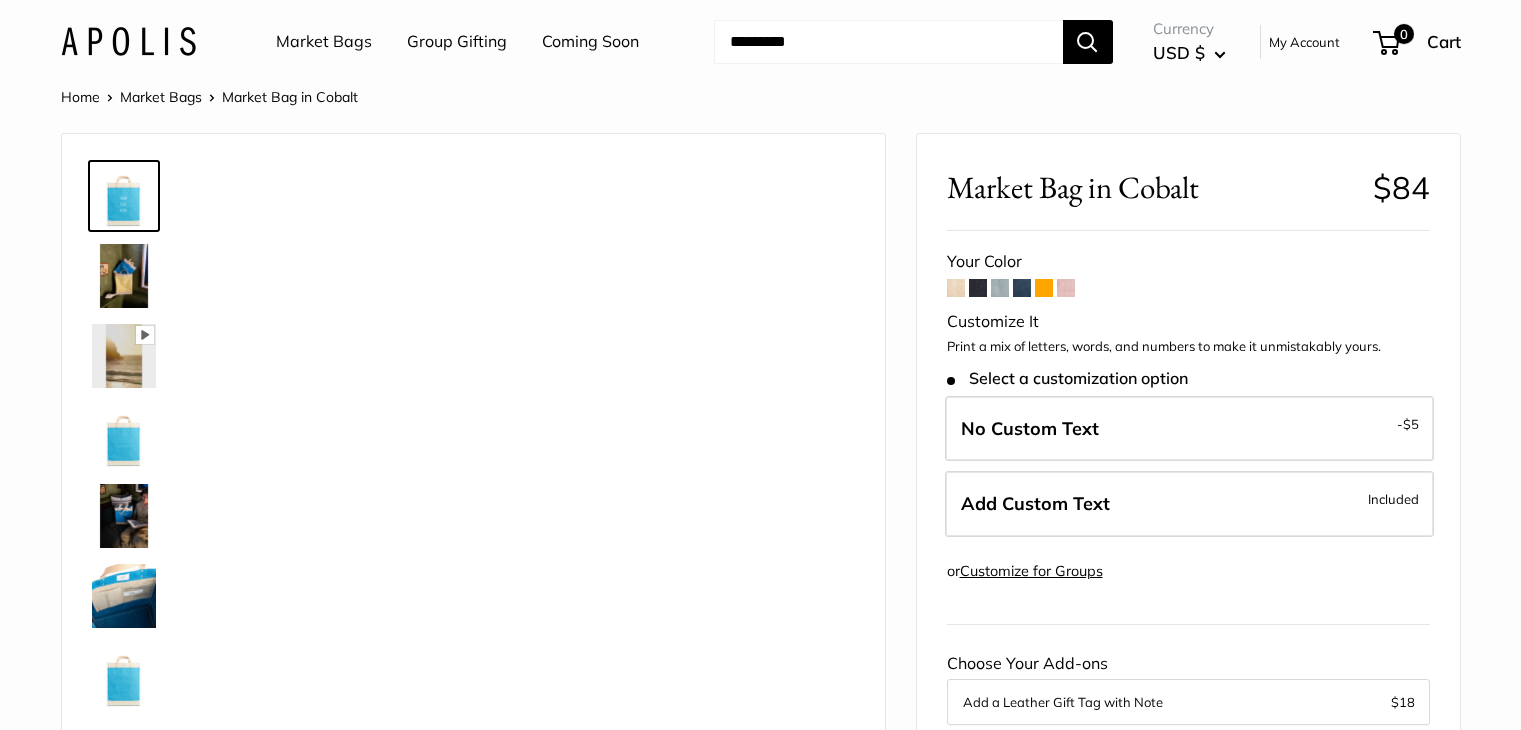 scroll, scrollTop: 0, scrollLeft: 0, axis: both 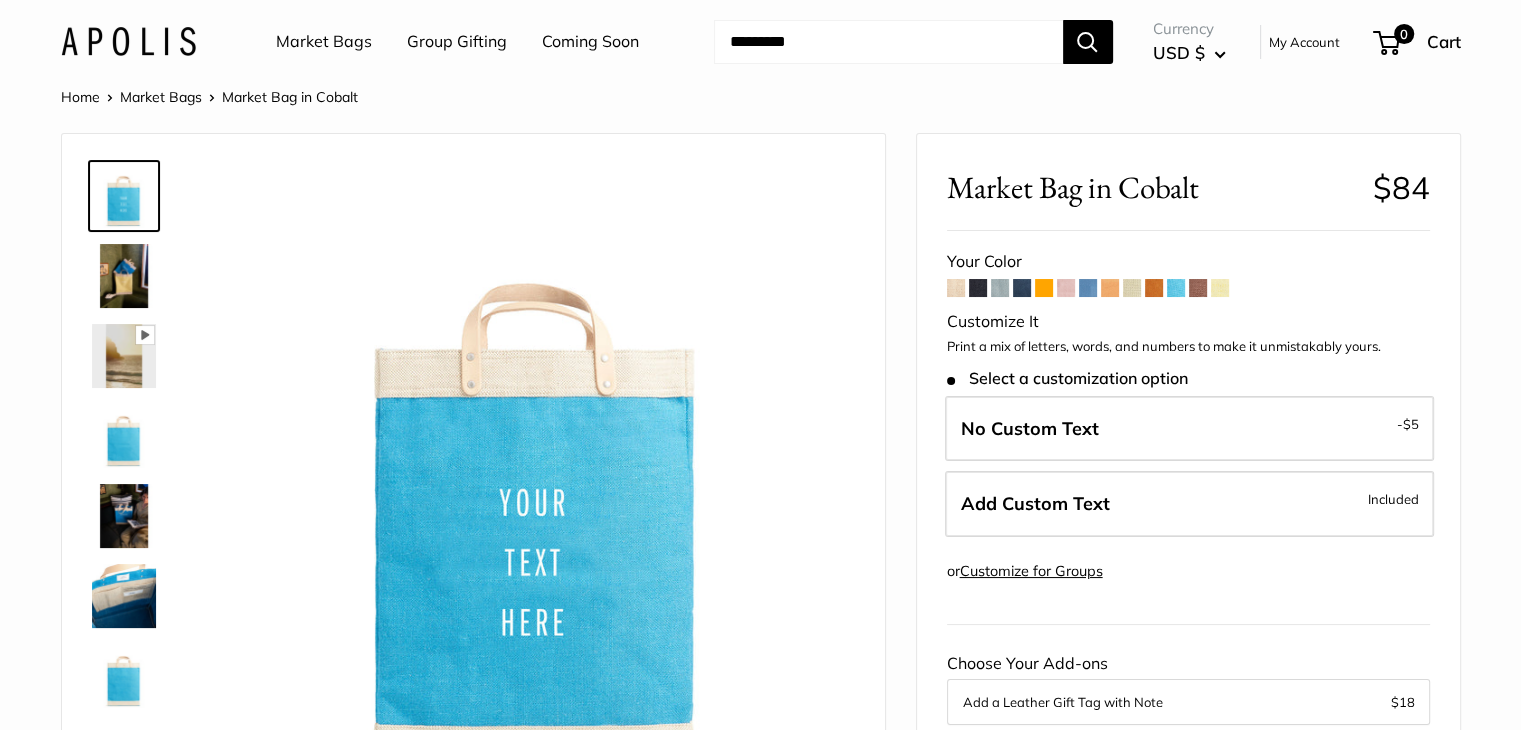 click at bounding box center (1198, 288) 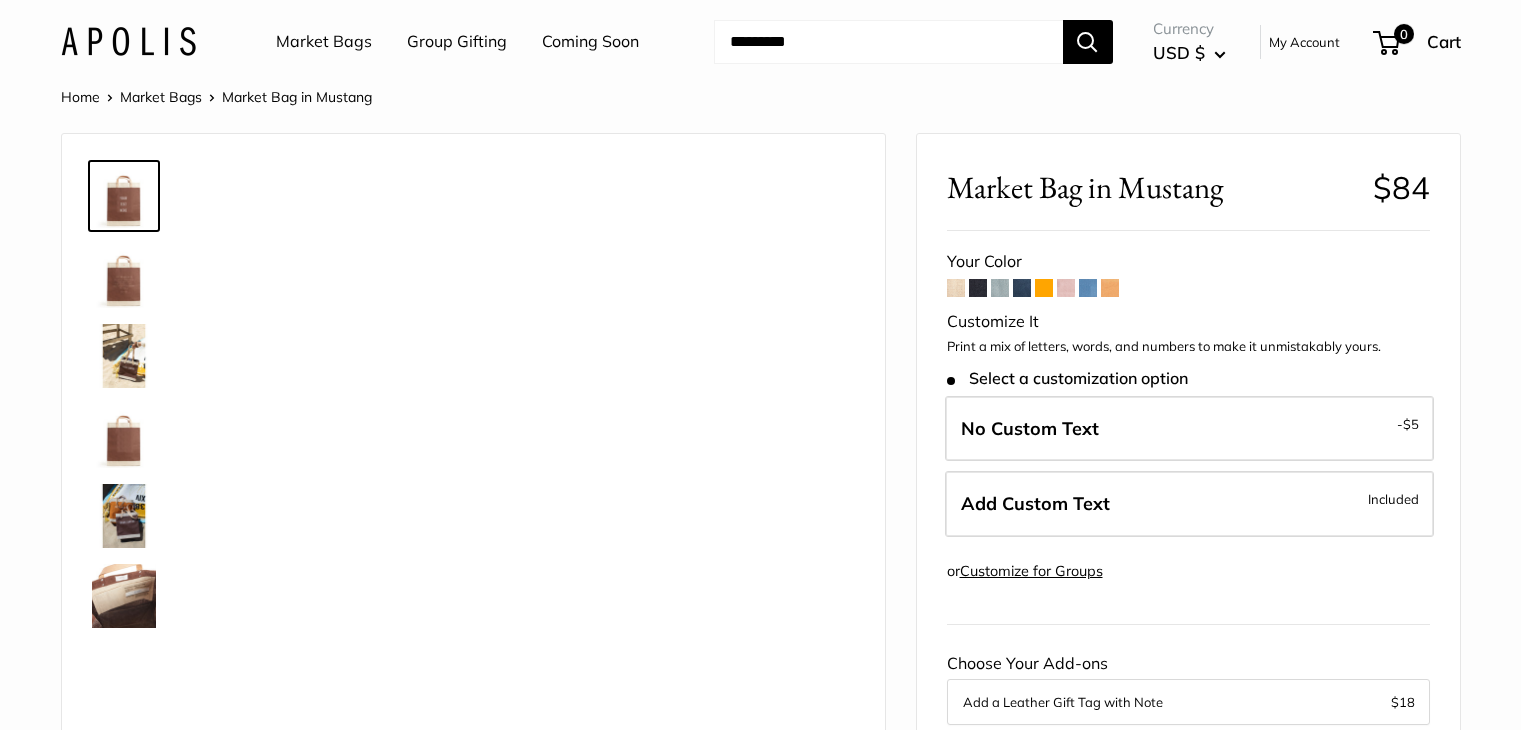 scroll, scrollTop: 0, scrollLeft: 0, axis: both 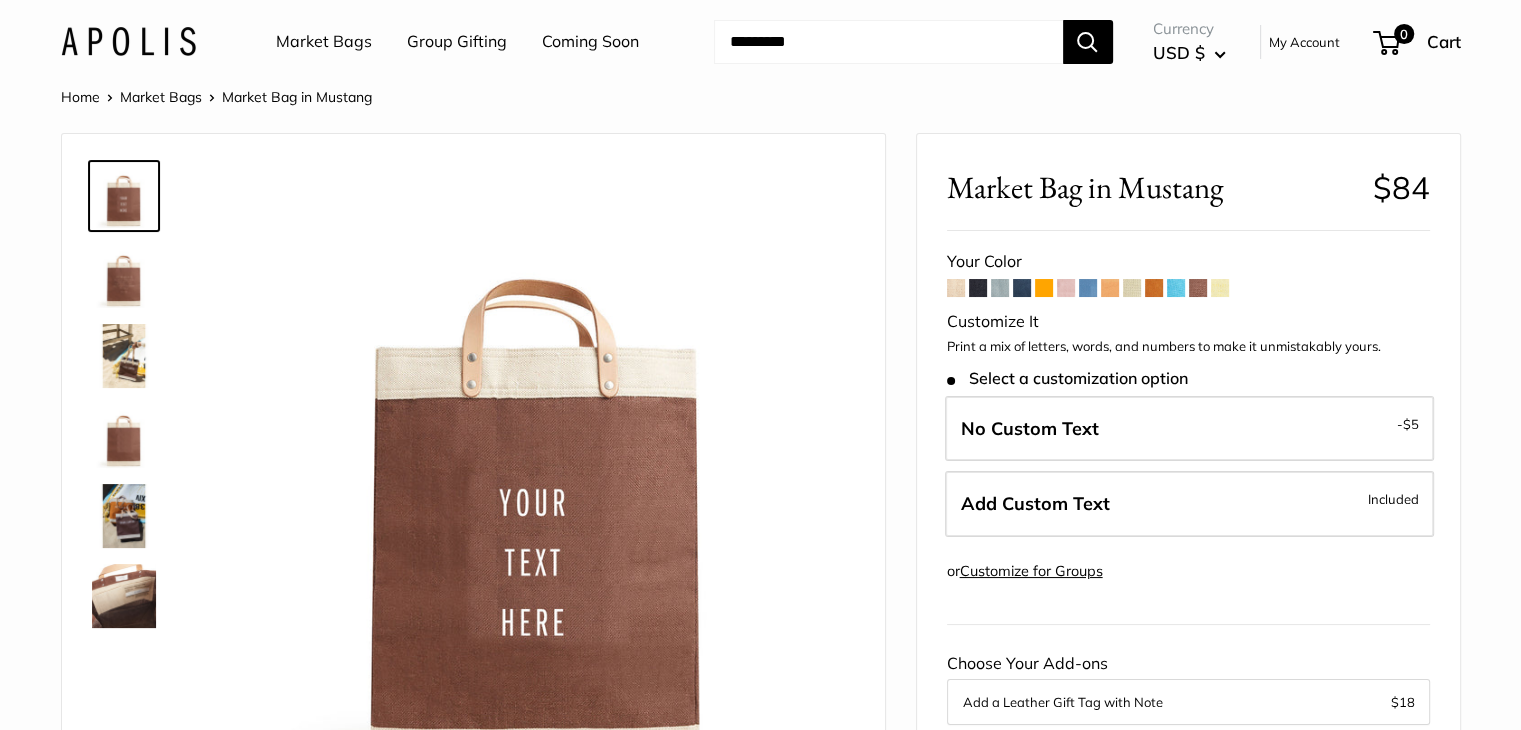 click at bounding box center [1220, 288] 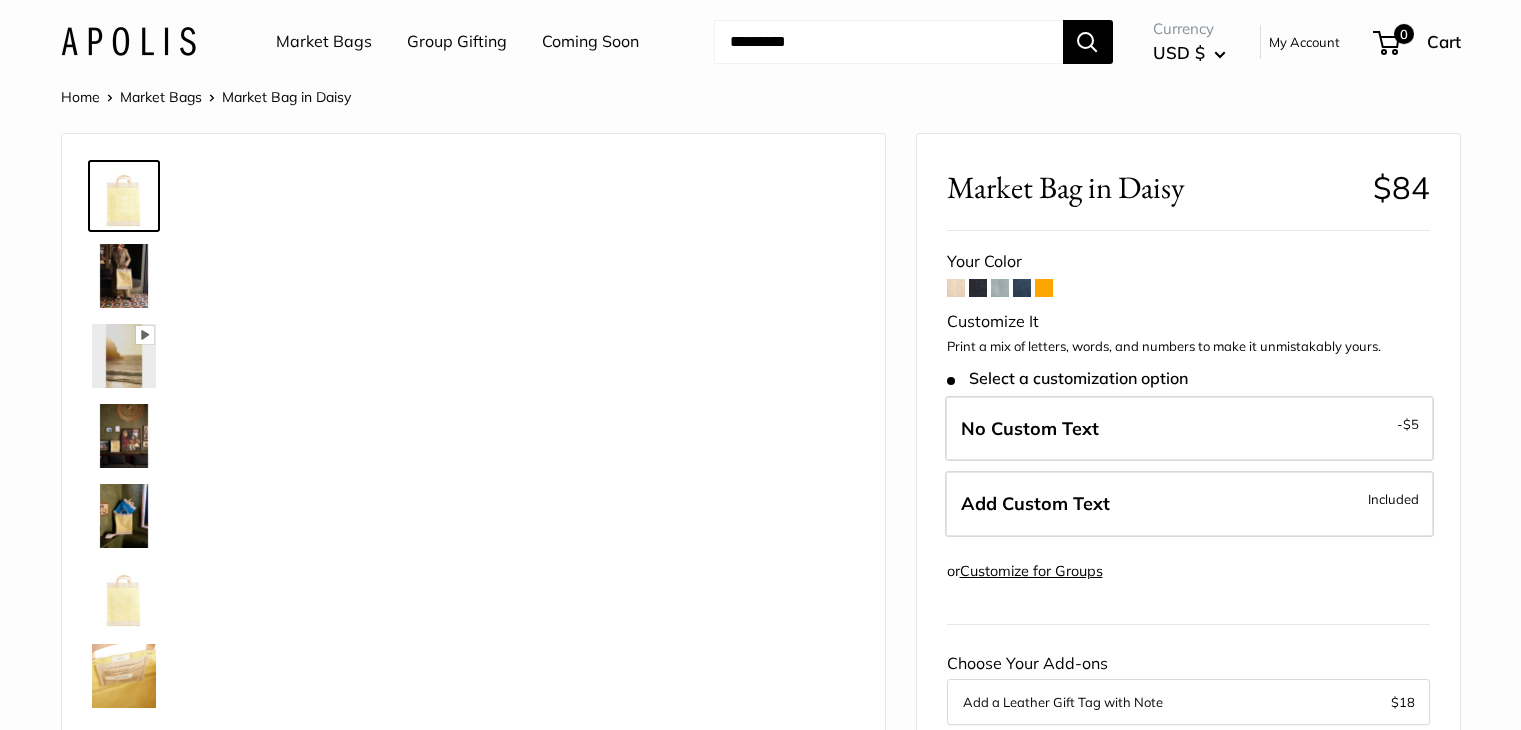 scroll, scrollTop: 0, scrollLeft: 0, axis: both 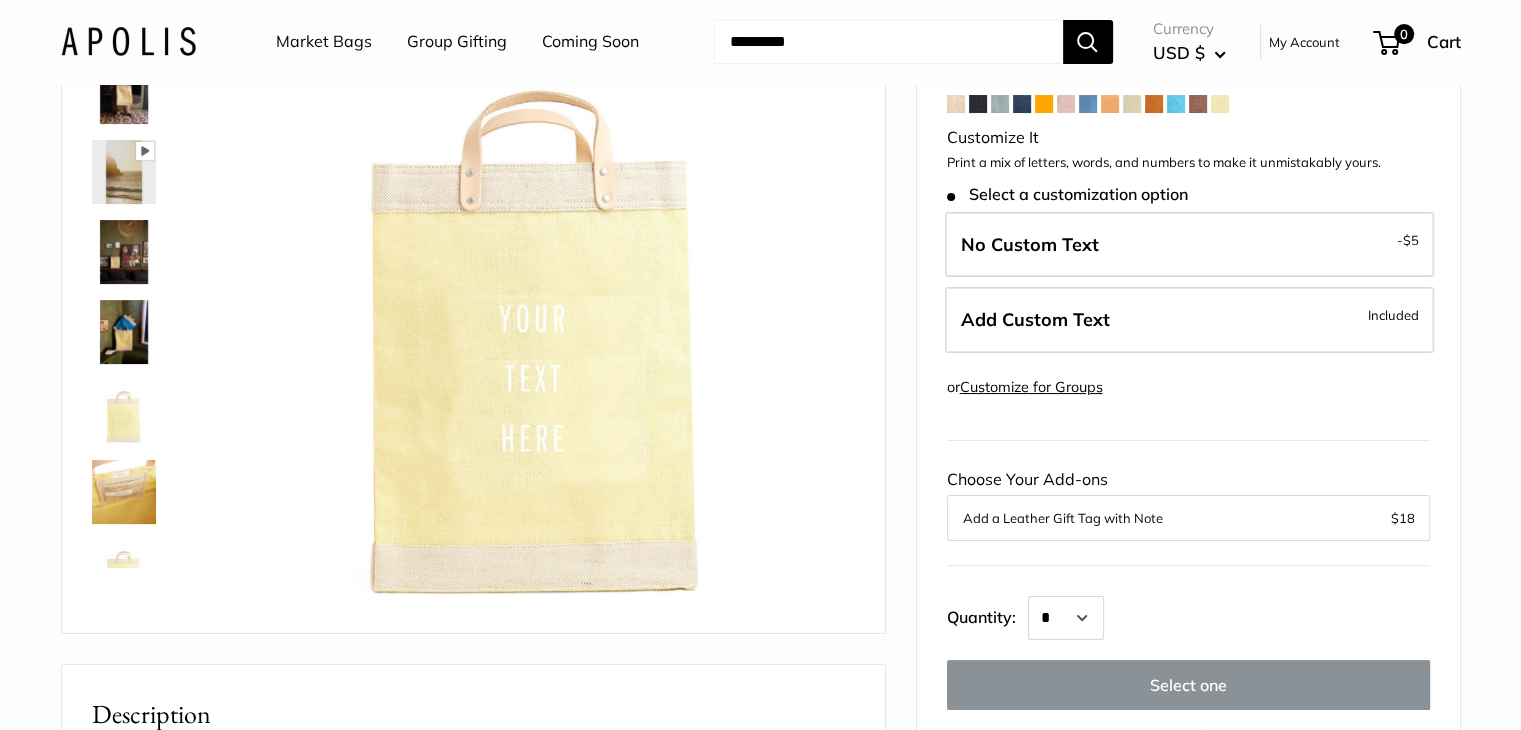 click at bounding box center [1198, 104] 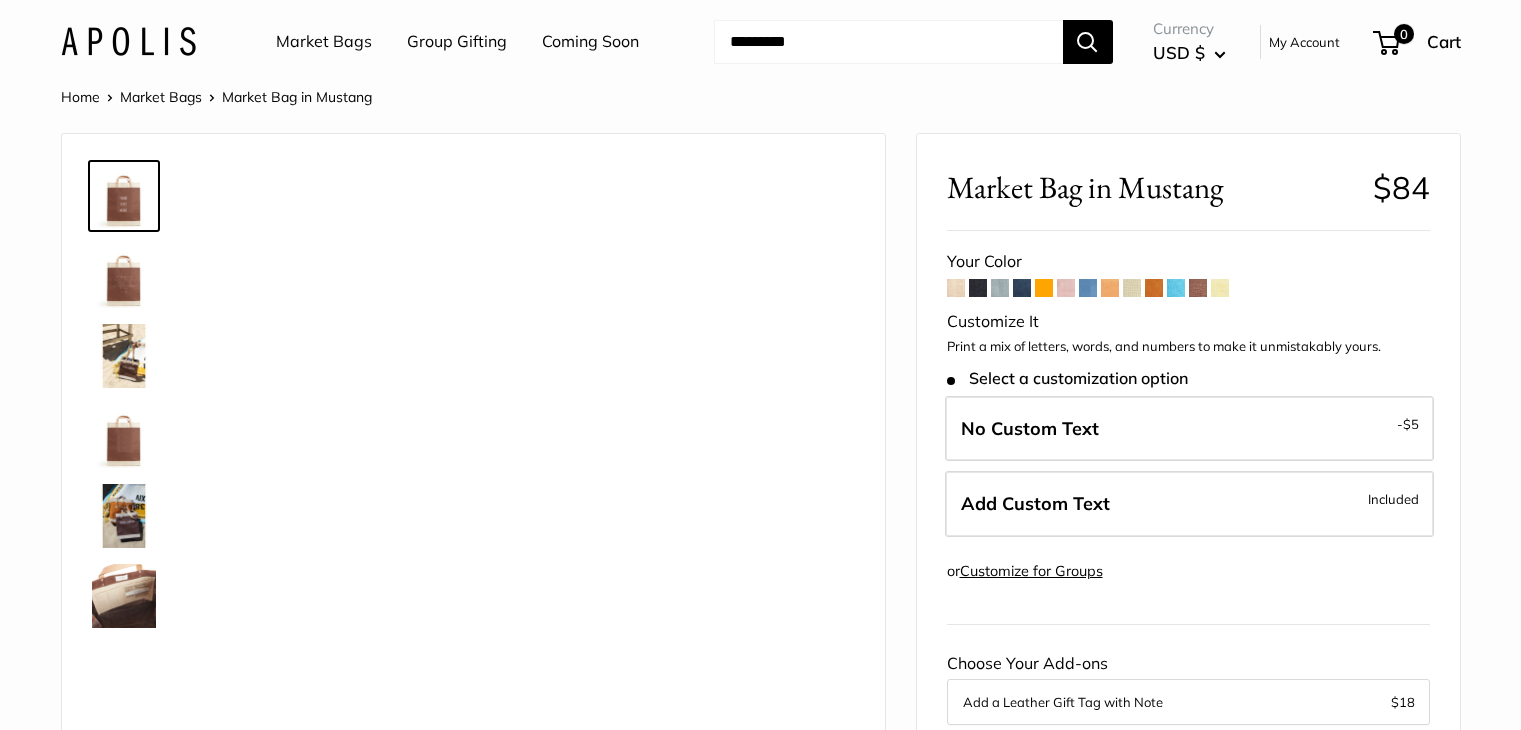 scroll, scrollTop: 0, scrollLeft: 0, axis: both 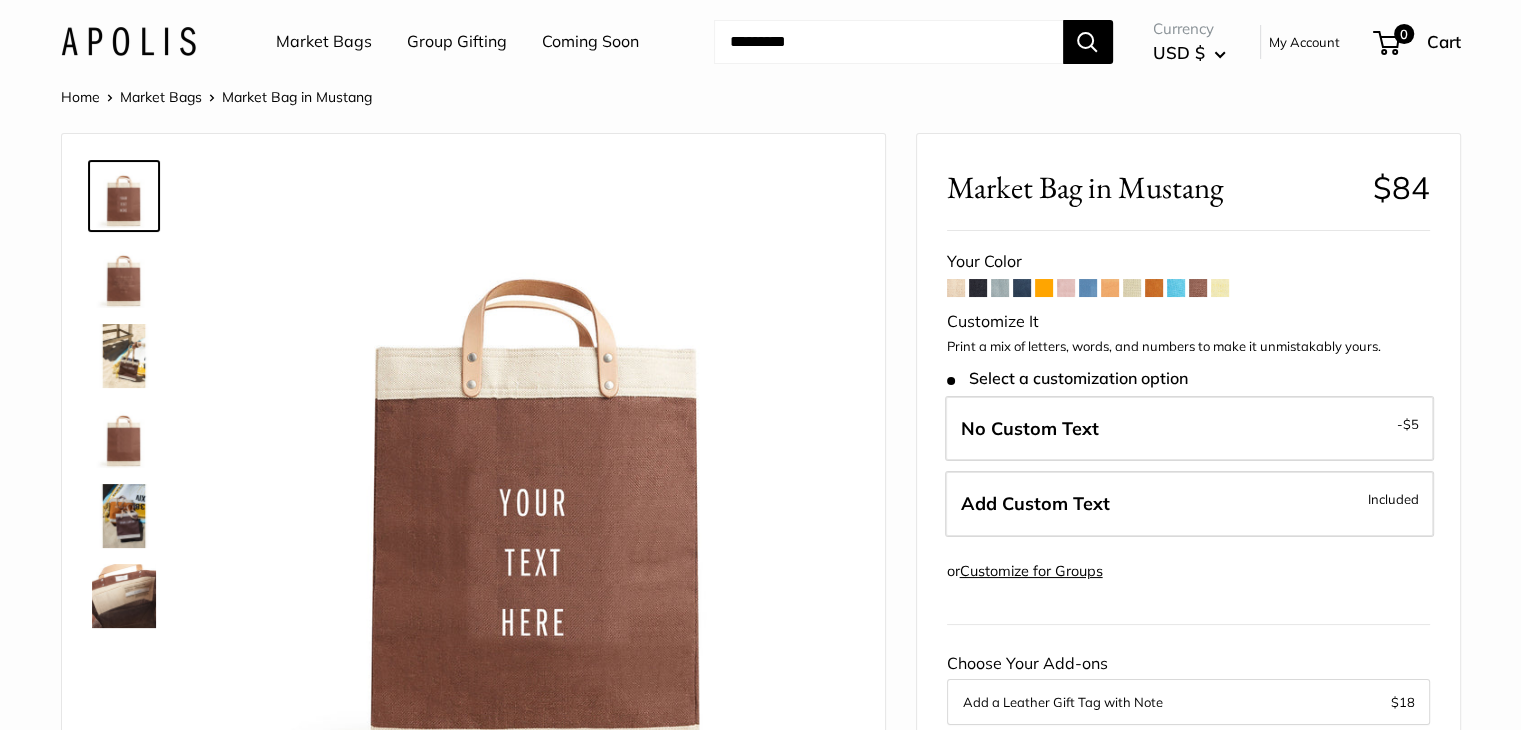 click at bounding box center (1088, 288) 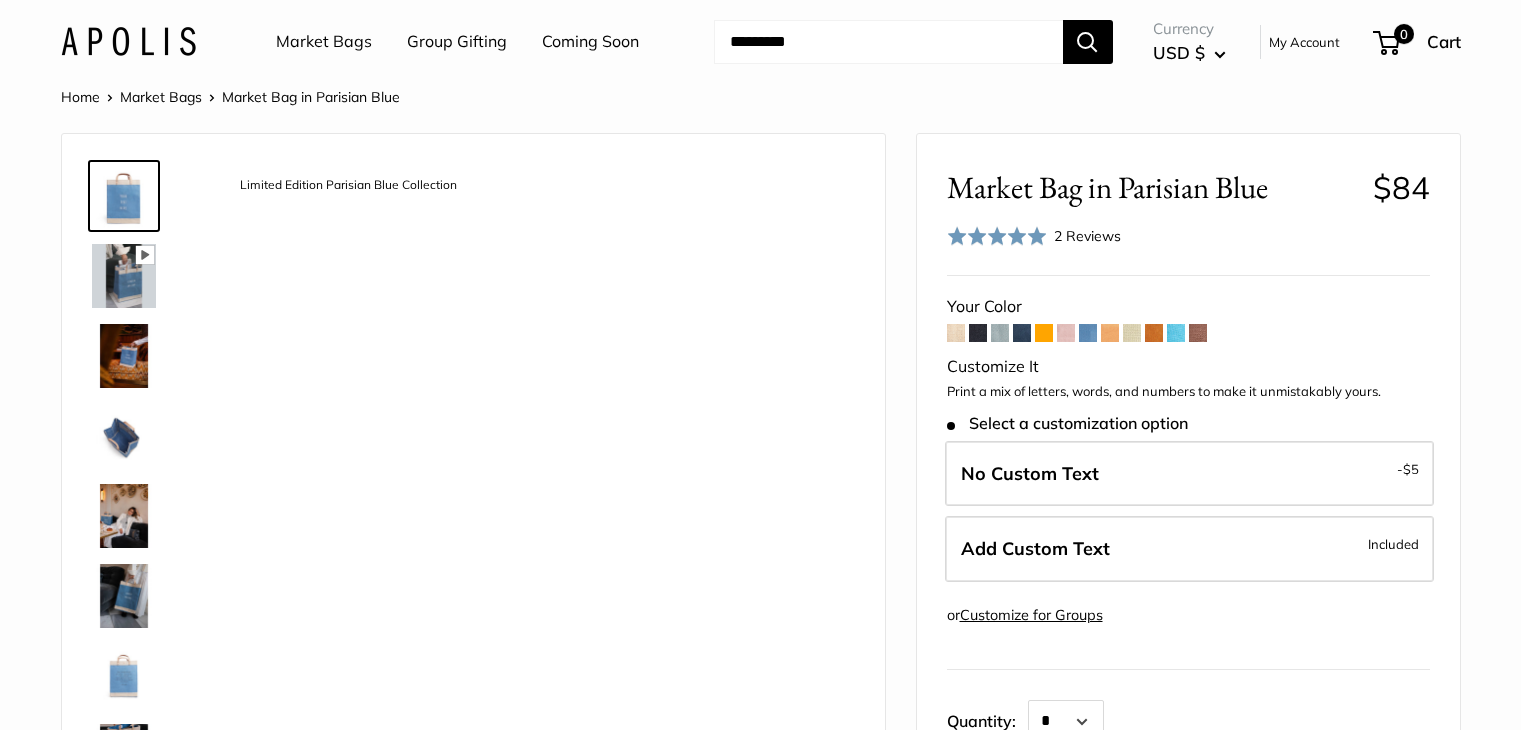 scroll, scrollTop: 0, scrollLeft: 0, axis: both 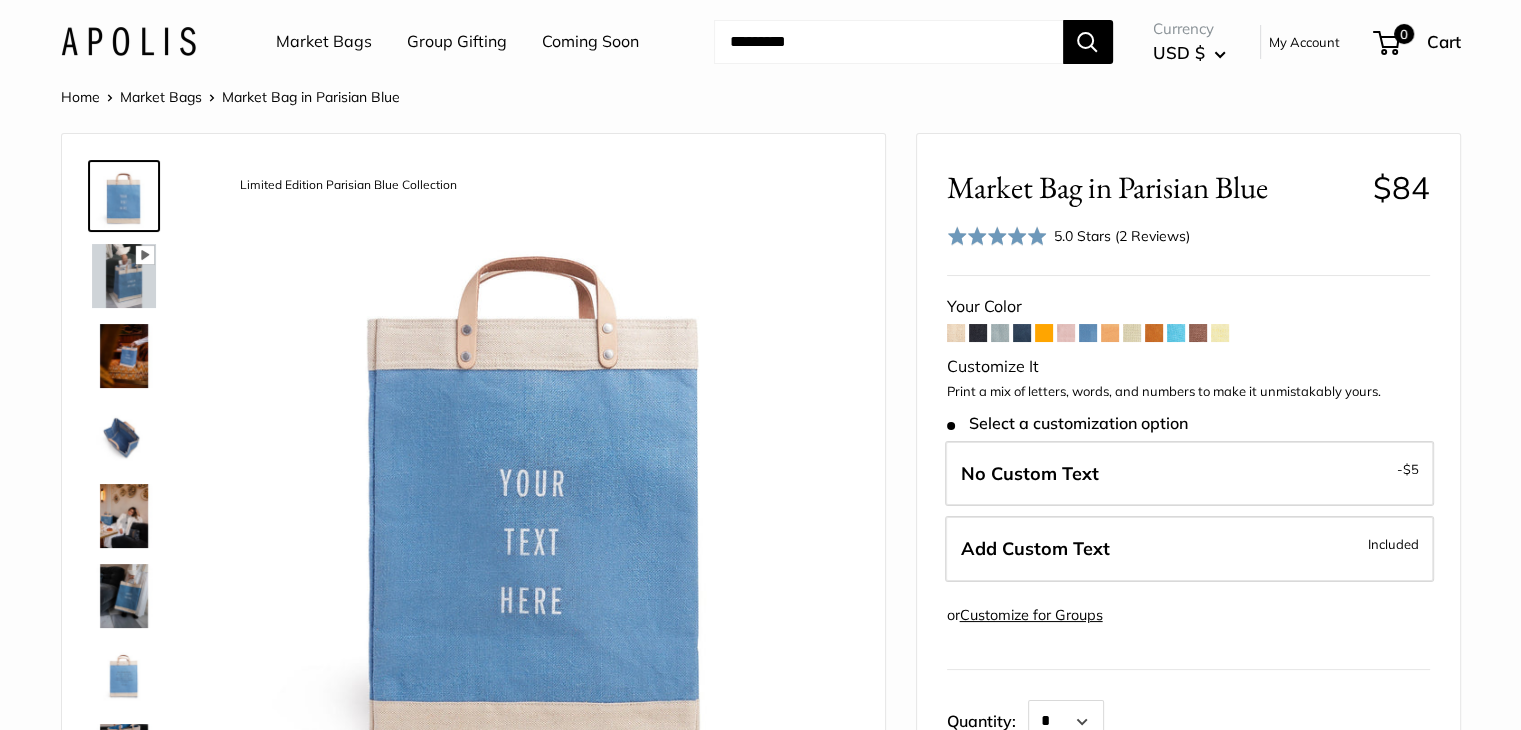 click at bounding box center (1154, 333) 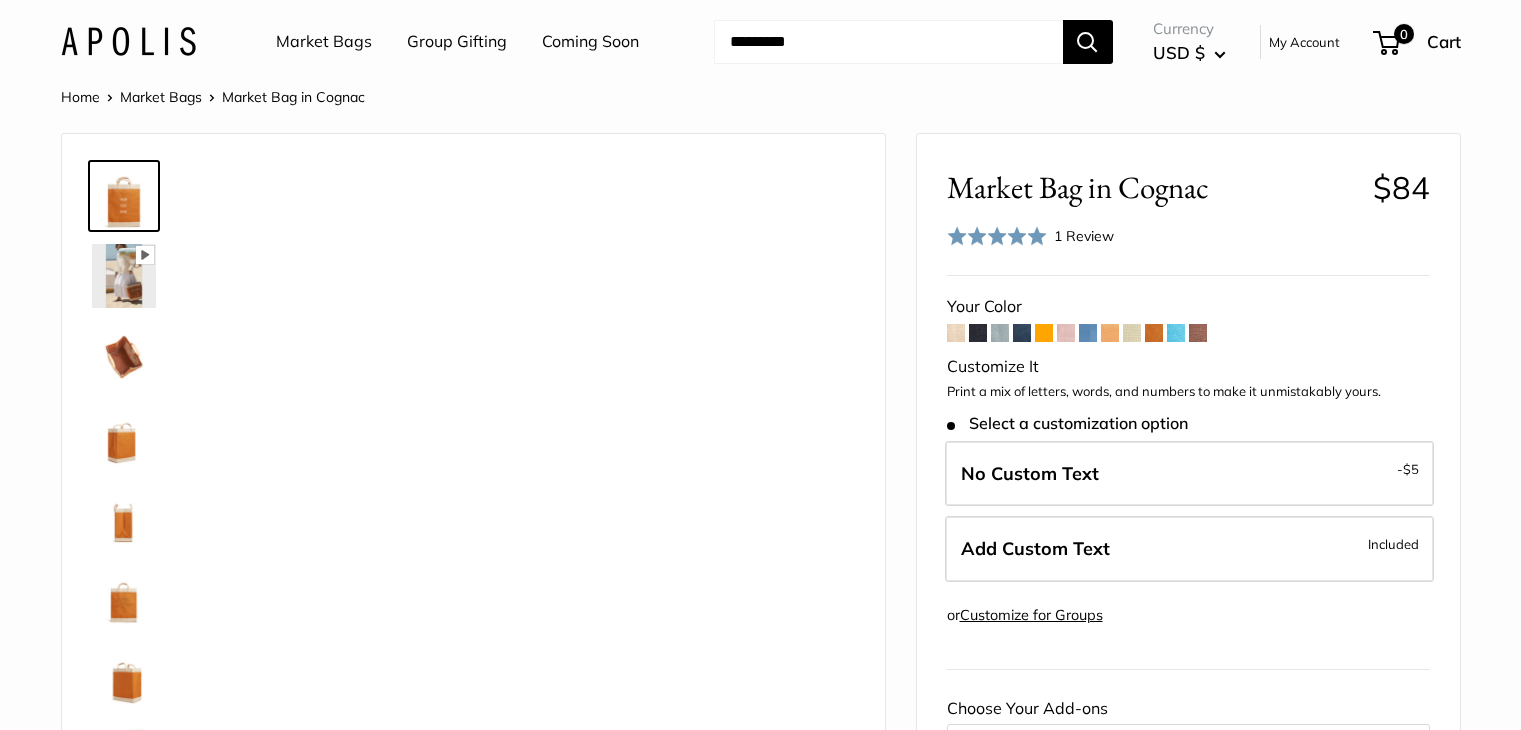 scroll, scrollTop: 0, scrollLeft: 0, axis: both 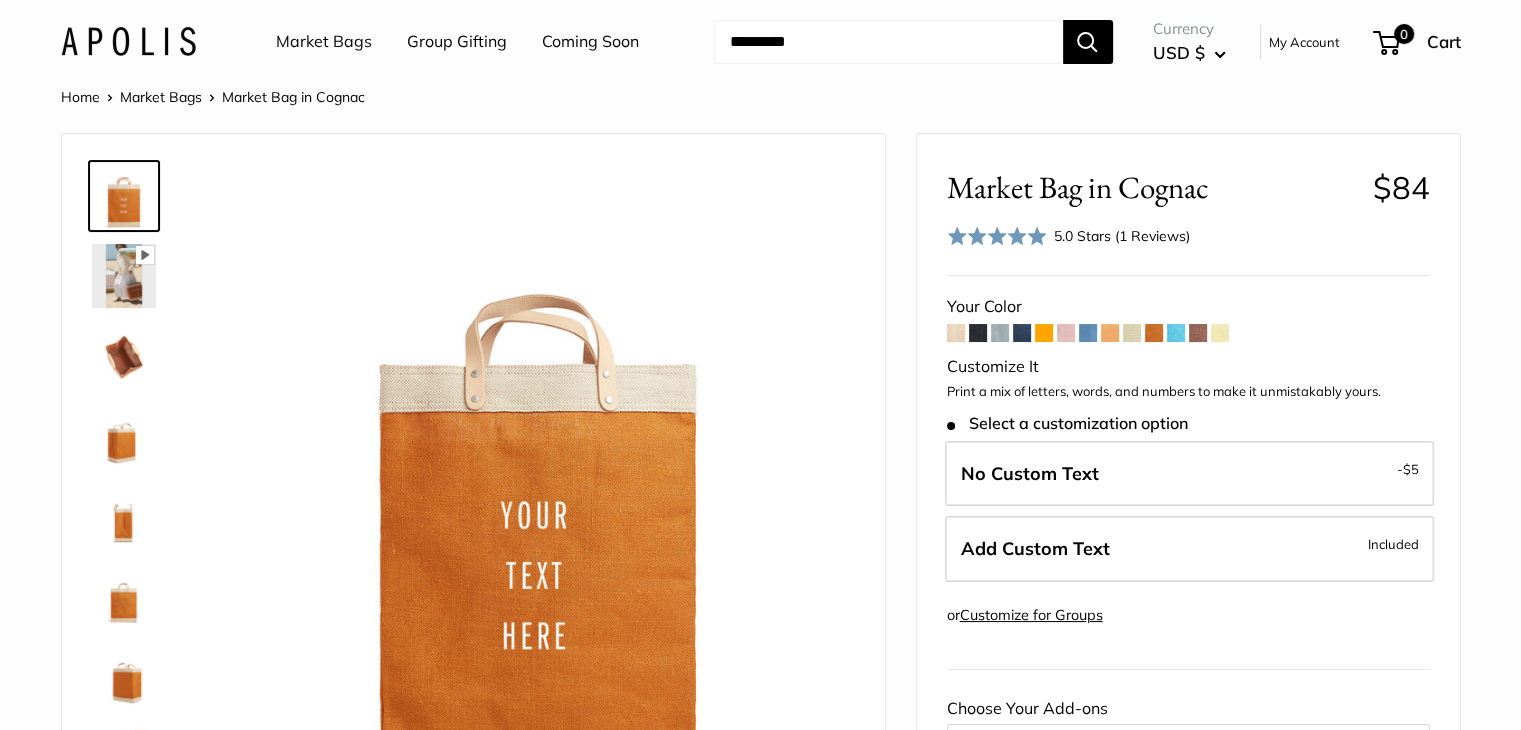 click at bounding box center (1220, 333) 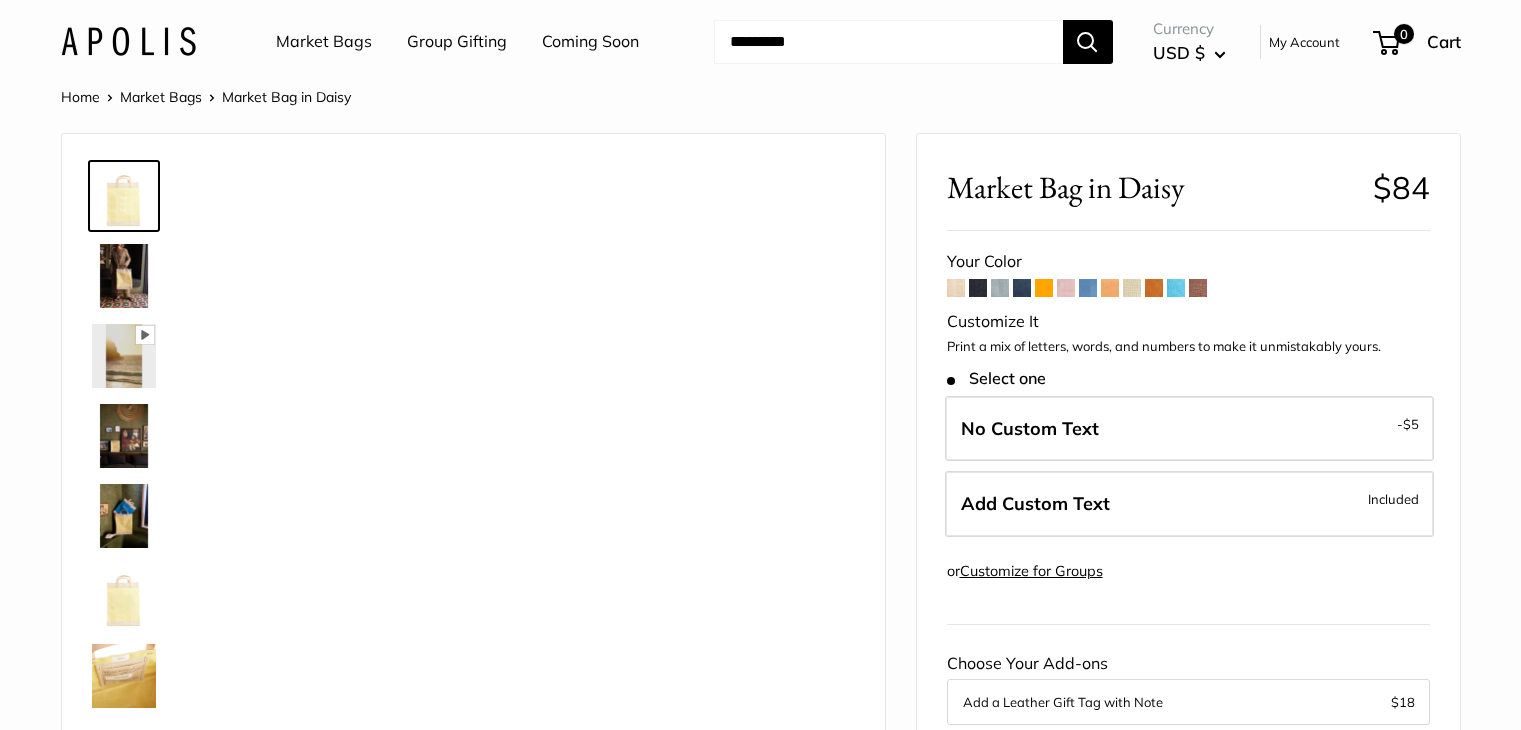 scroll, scrollTop: 0, scrollLeft: 0, axis: both 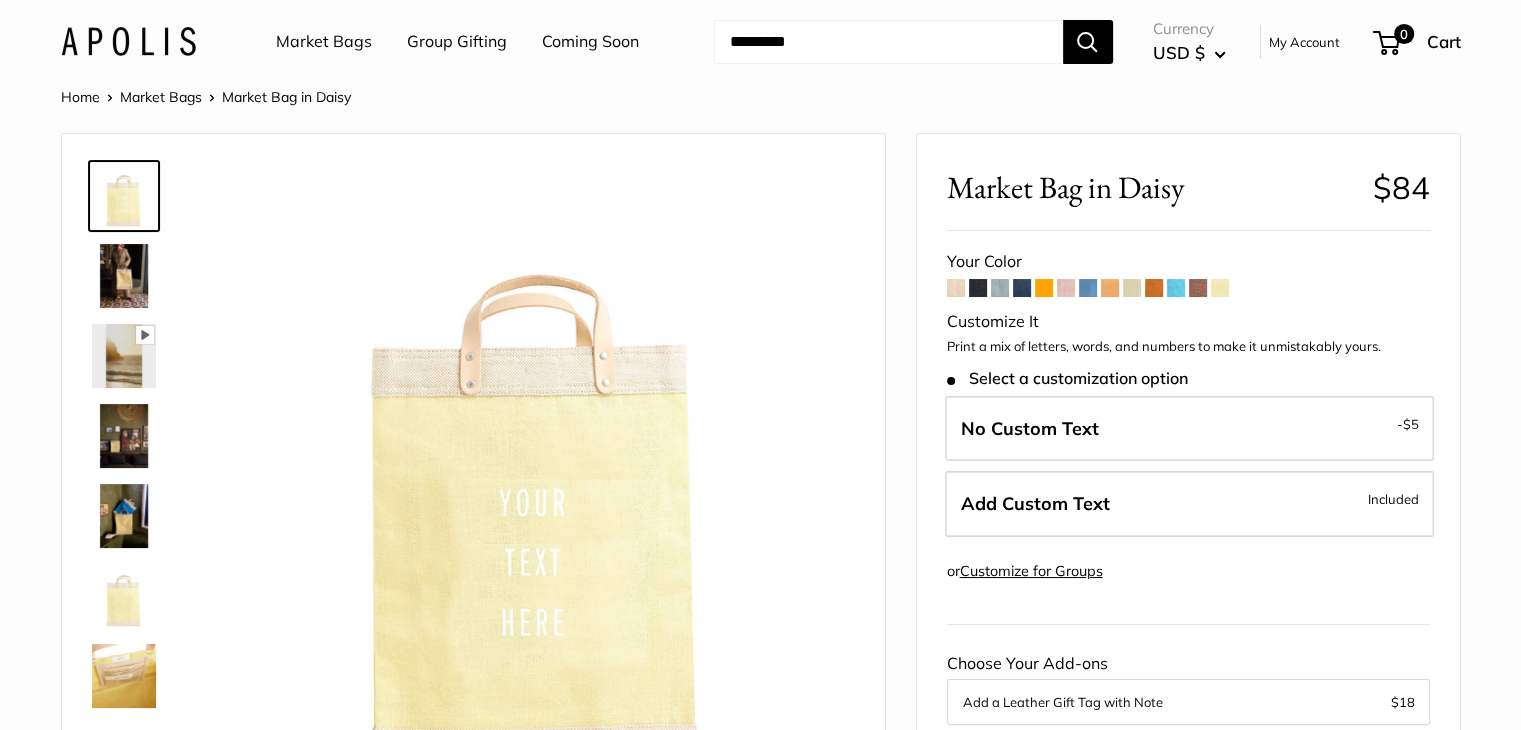click at bounding box center [1110, 288] 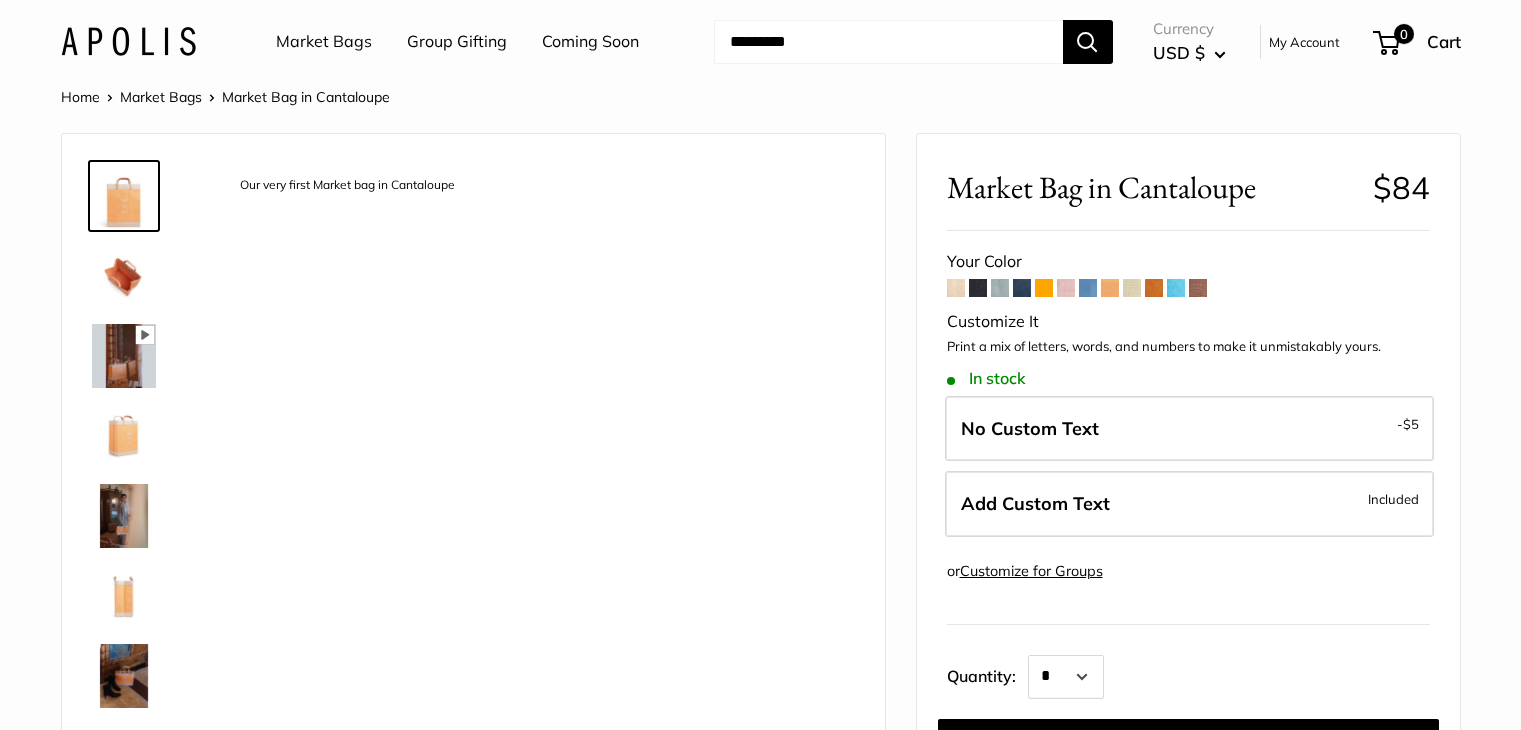 scroll, scrollTop: 0, scrollLeft: 0, axis: both 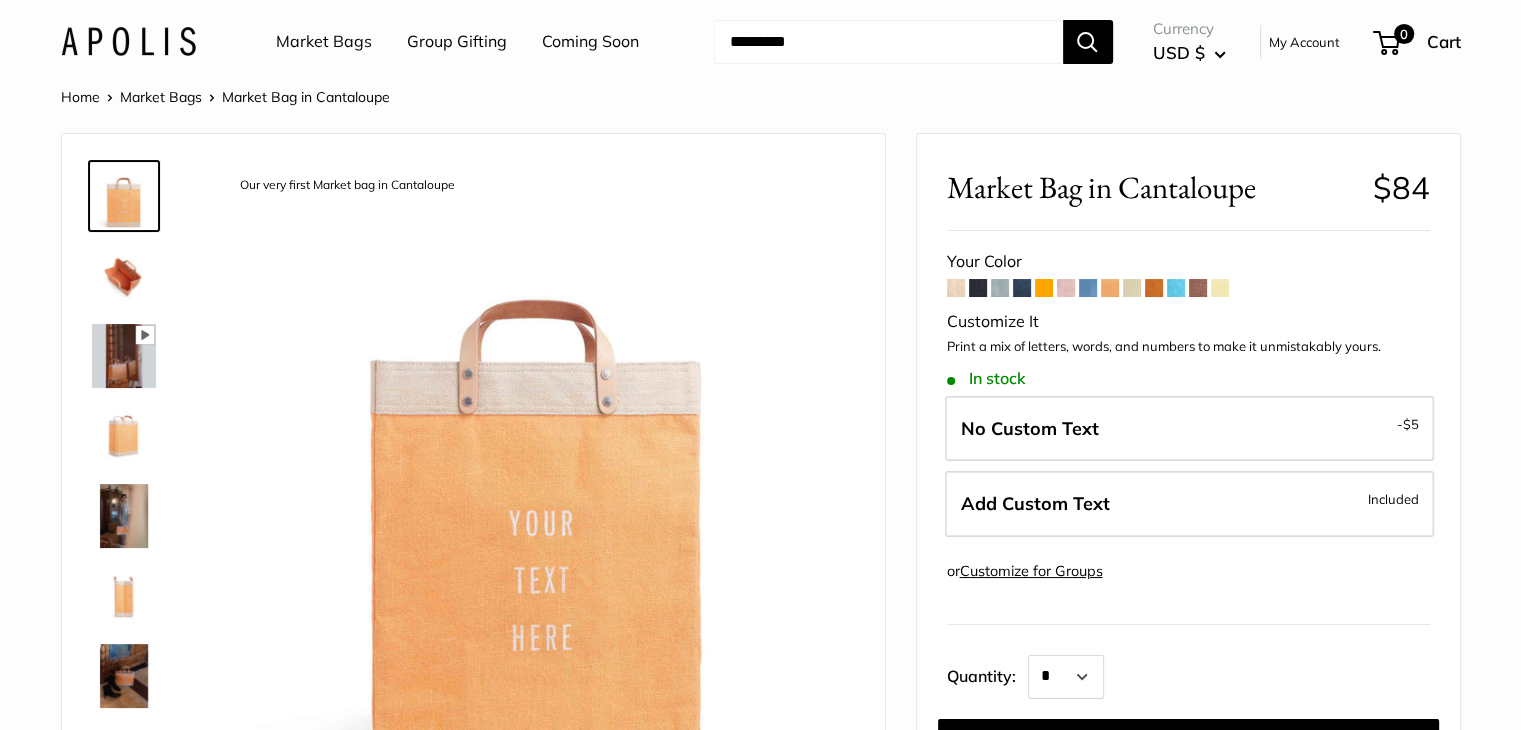 click at bounding box center [124, 436] 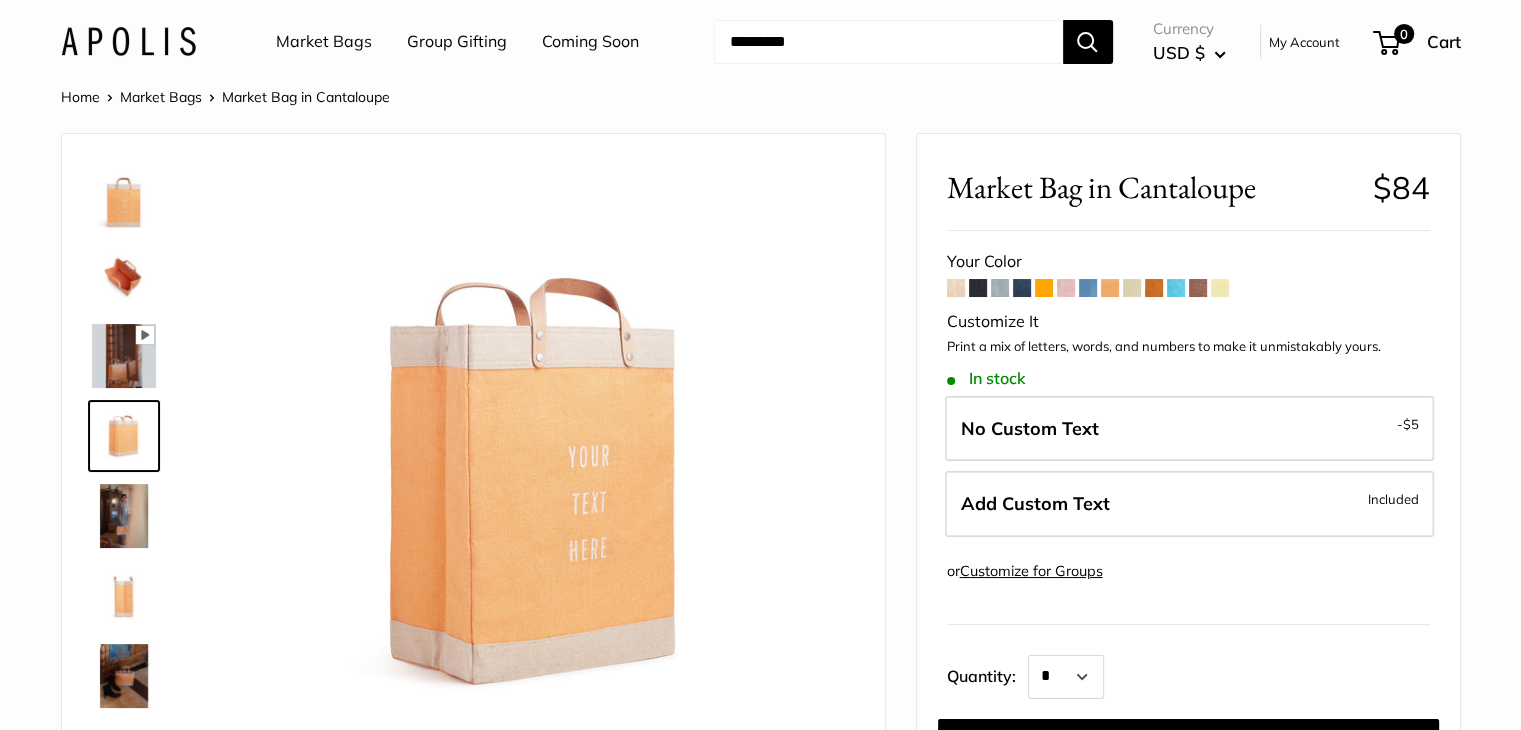 click at bounding box center (124, 596) 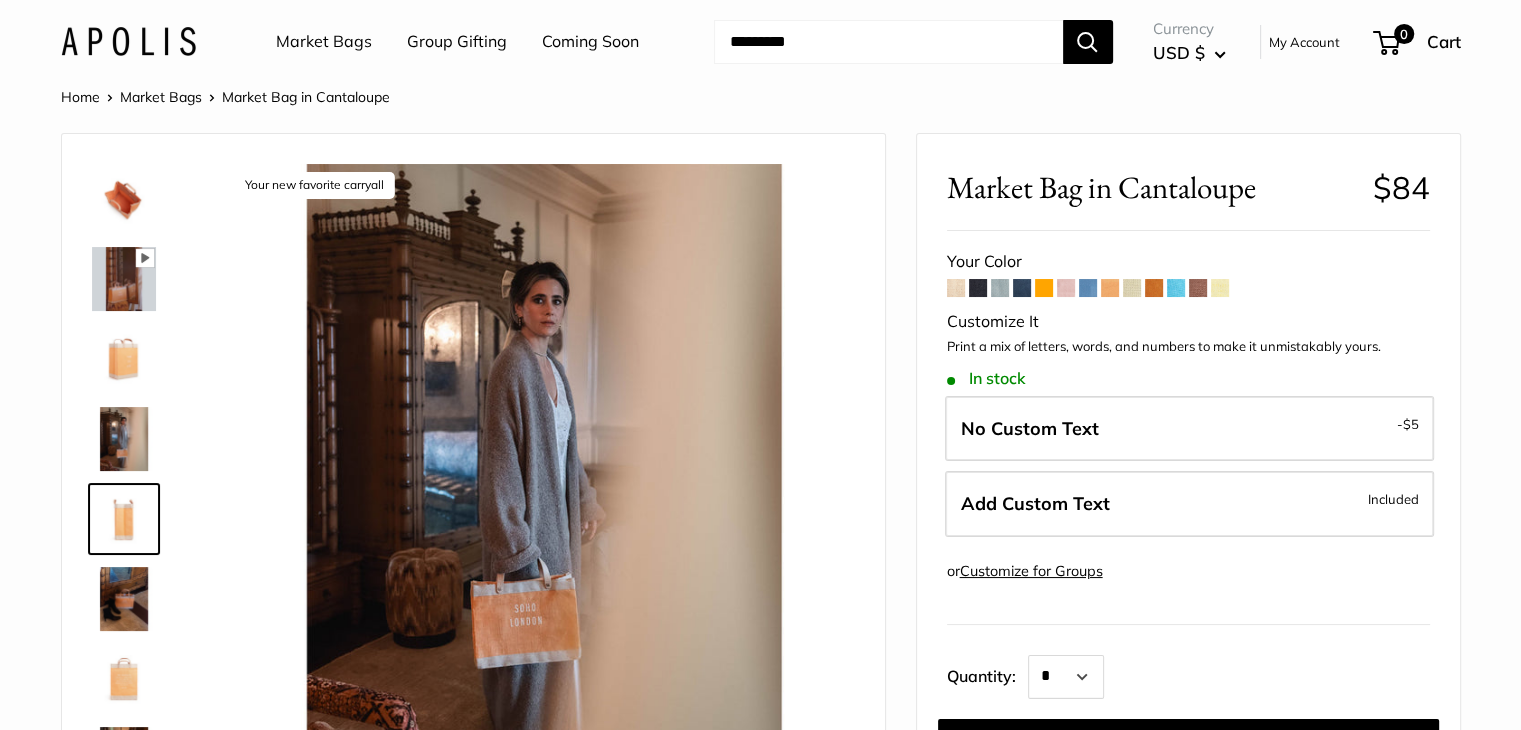 scroll, scrollTop: 142, scrollLeft: 0, axis: vertical 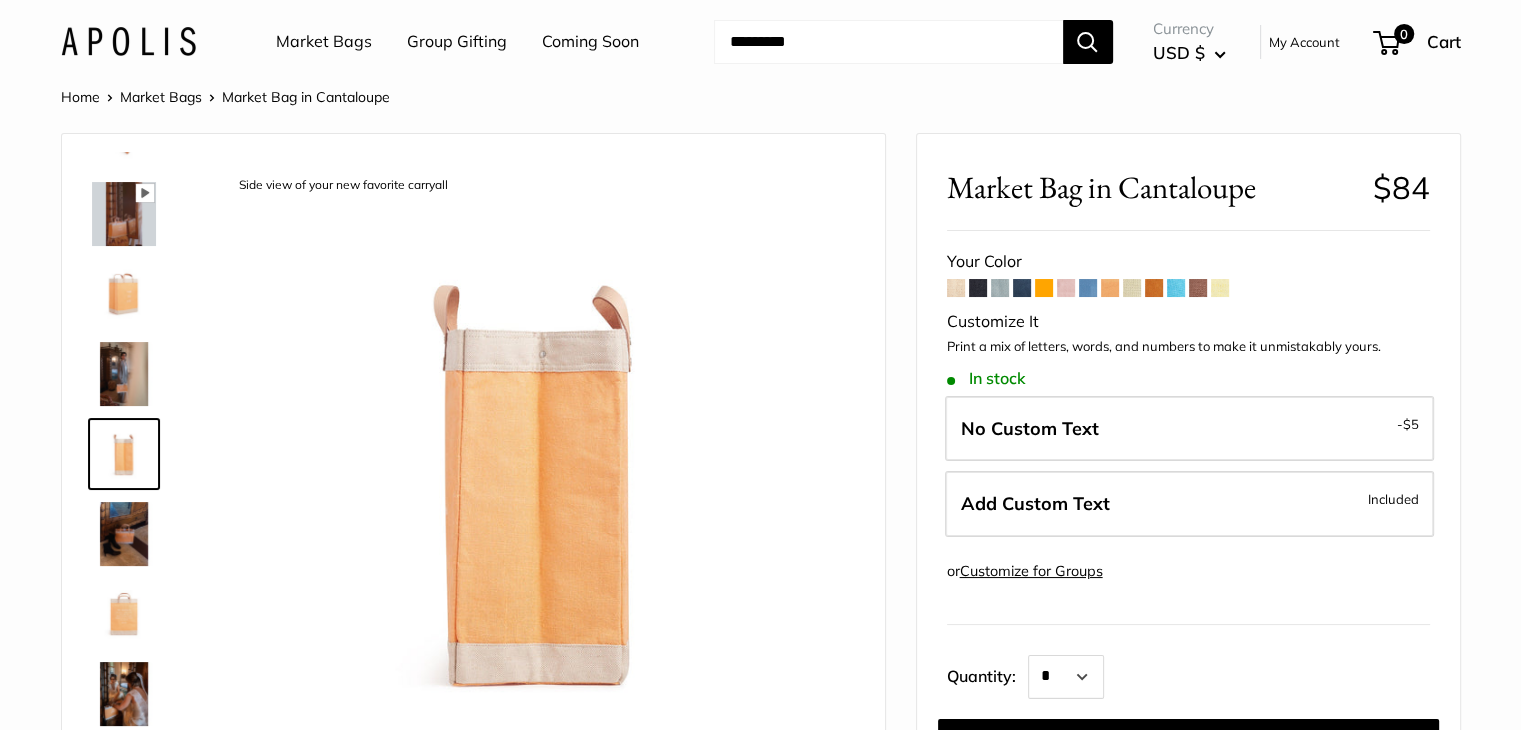 click at bounding box center [124, 534] 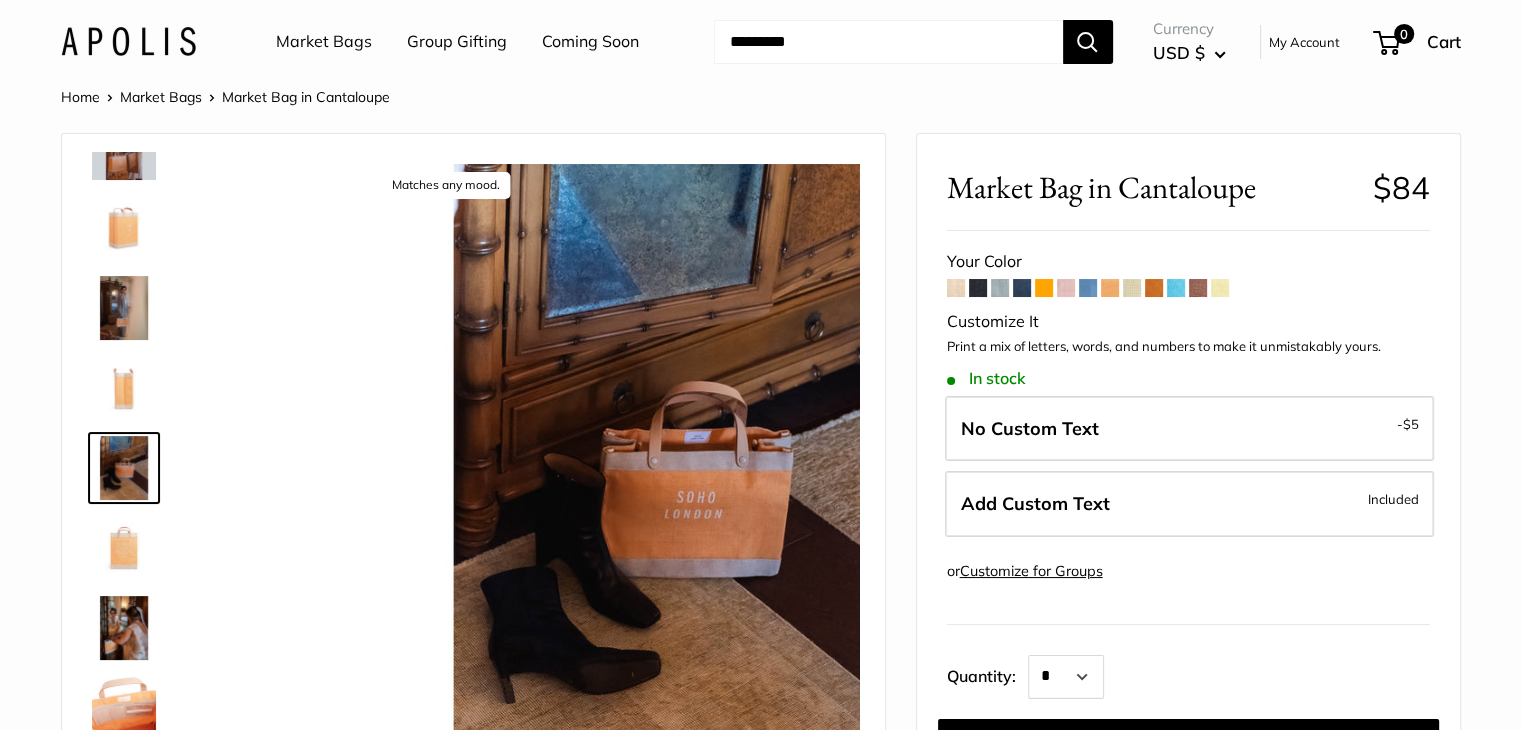 scroll, scrollTop: 222, scrollLeft: 0, axis: vertical 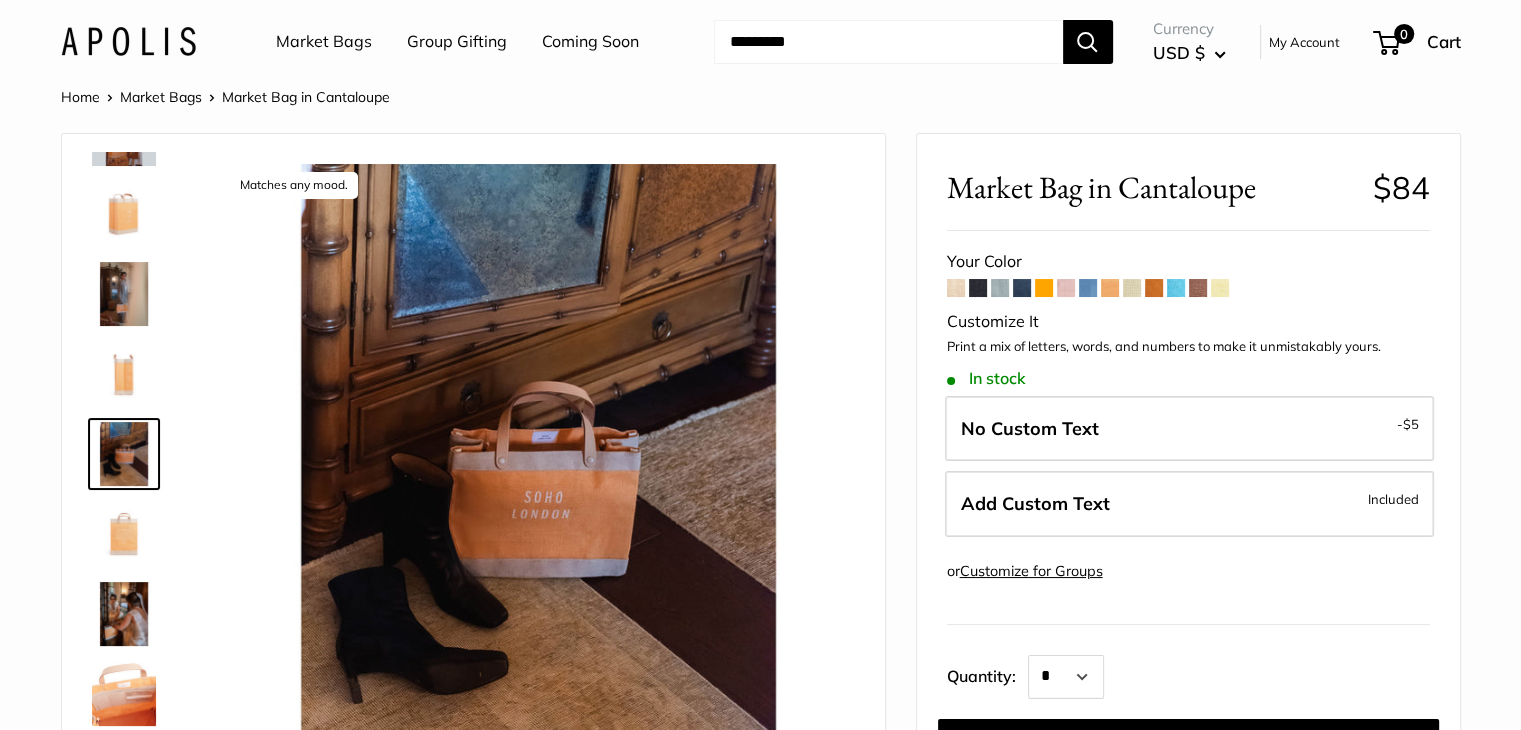 click at bounding box center [124, 694] 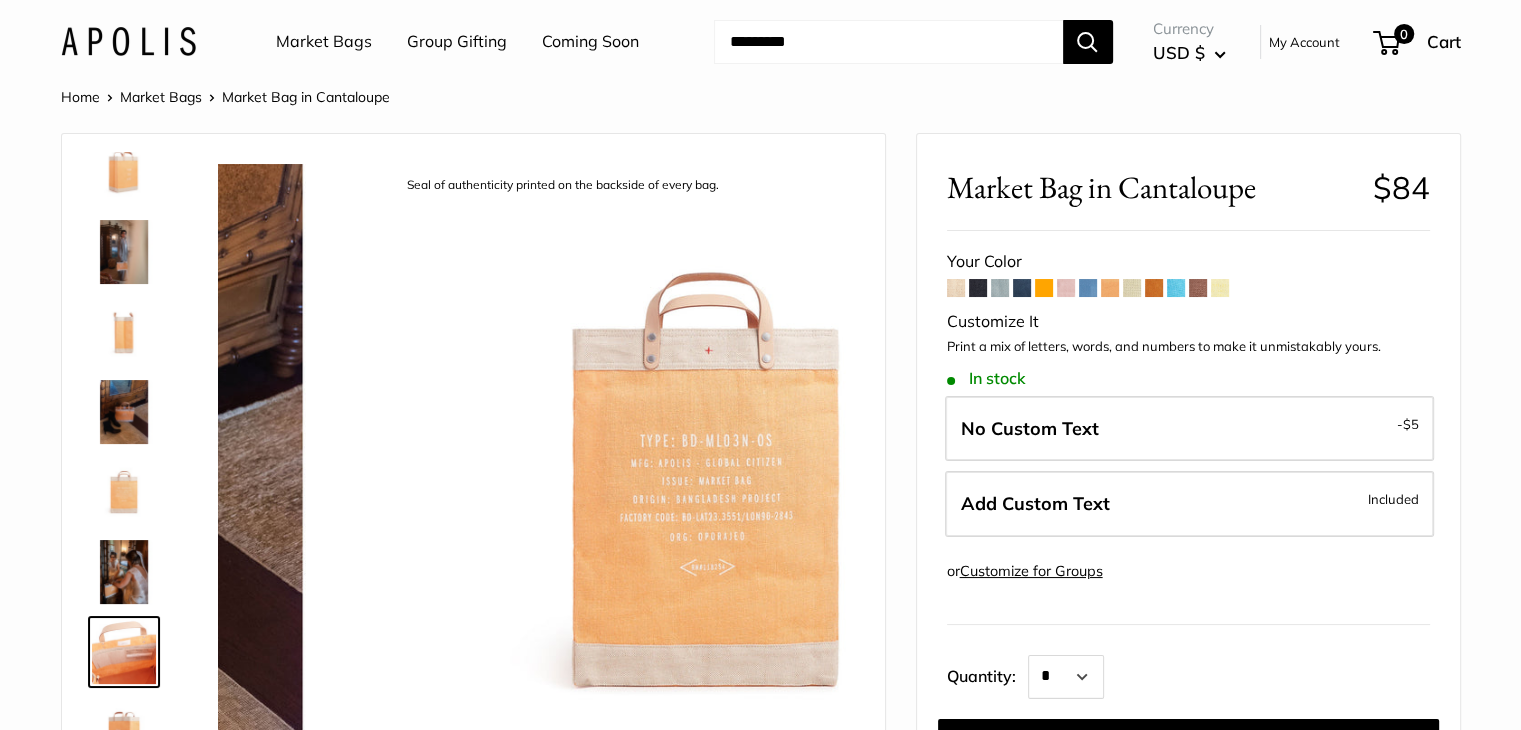 click at bounding box center (132, 452) 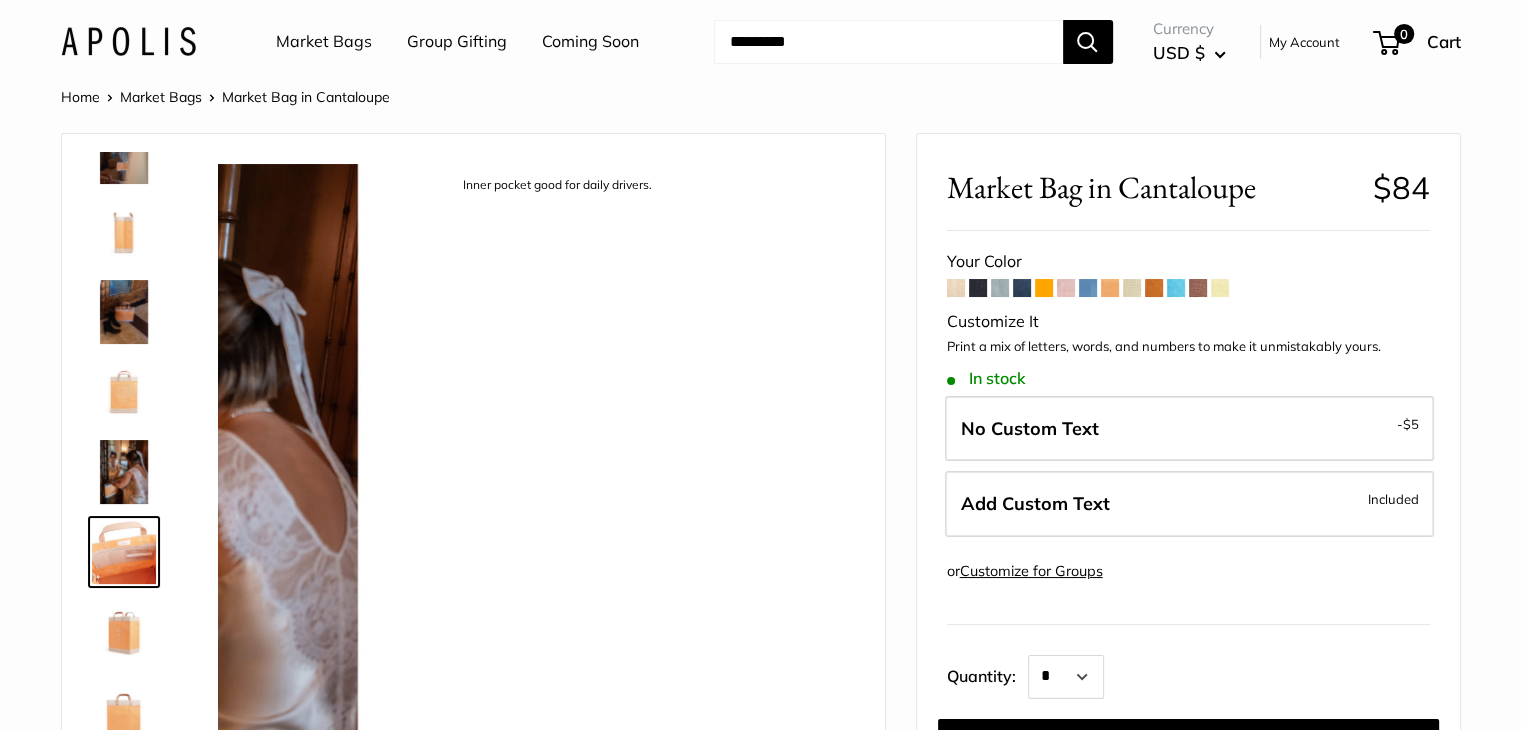 scroll, scrollTop: 368, scrollLeft: 0, axis: vertical 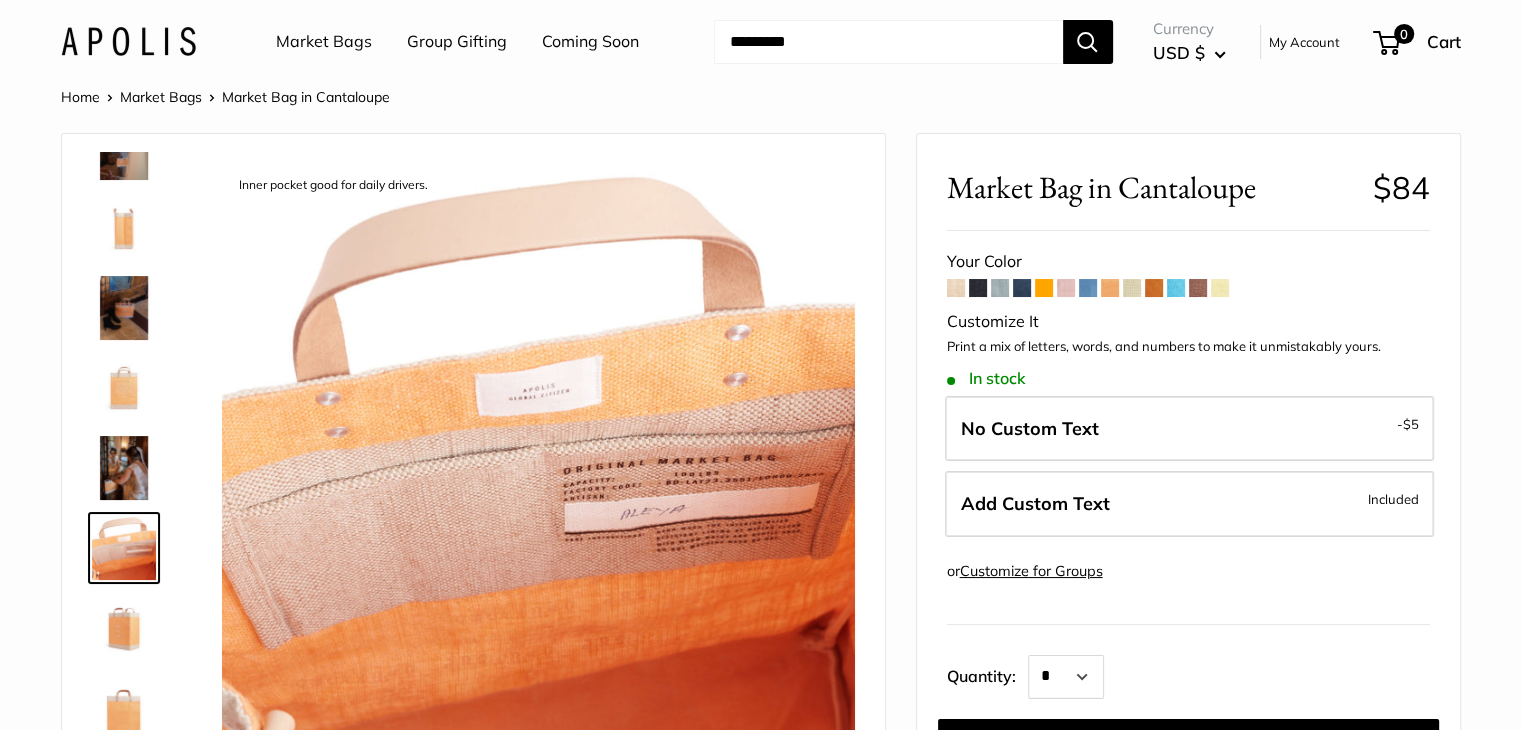 click at bounding box center [124, 548] 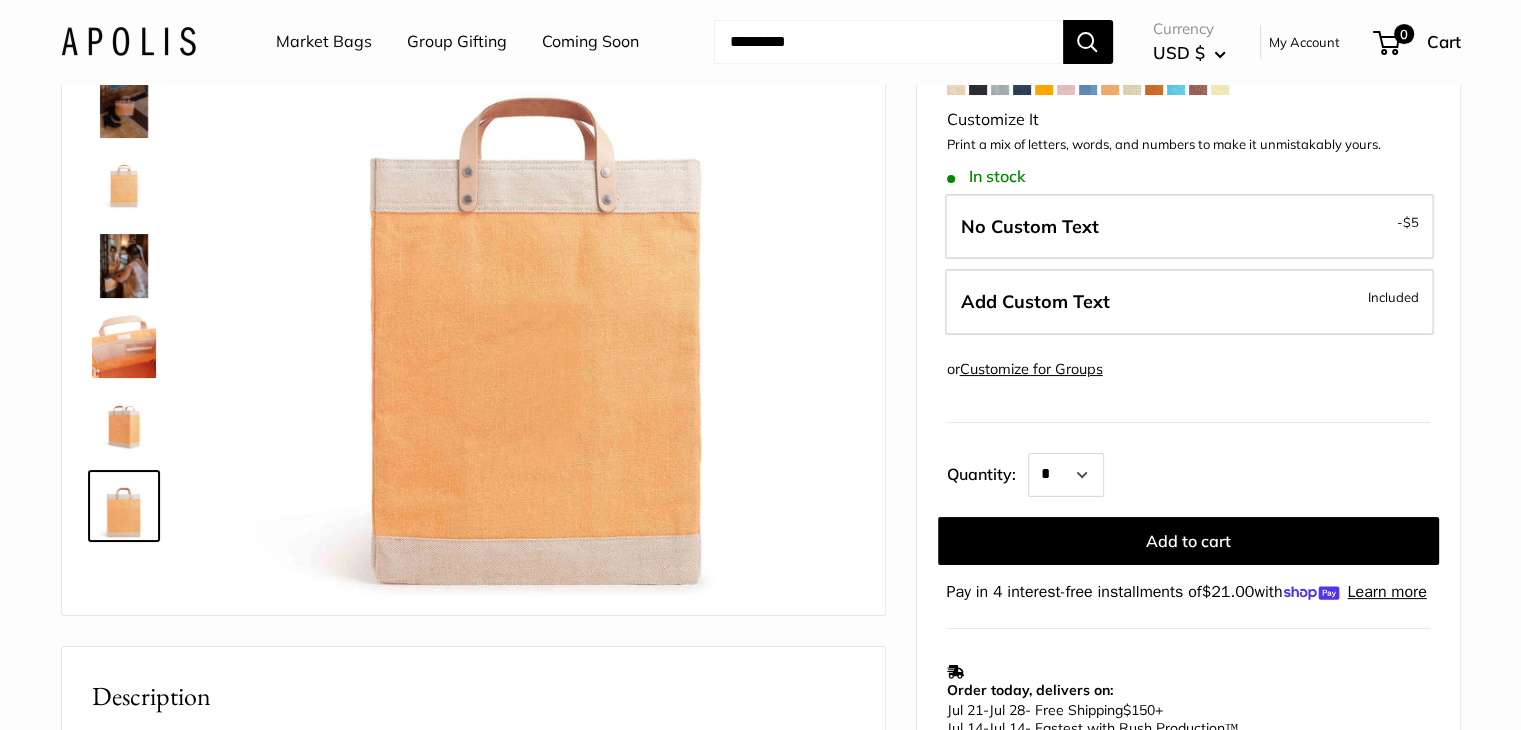 scroll, scrollTop: 138, scrollLeft: 0, axis: vertical 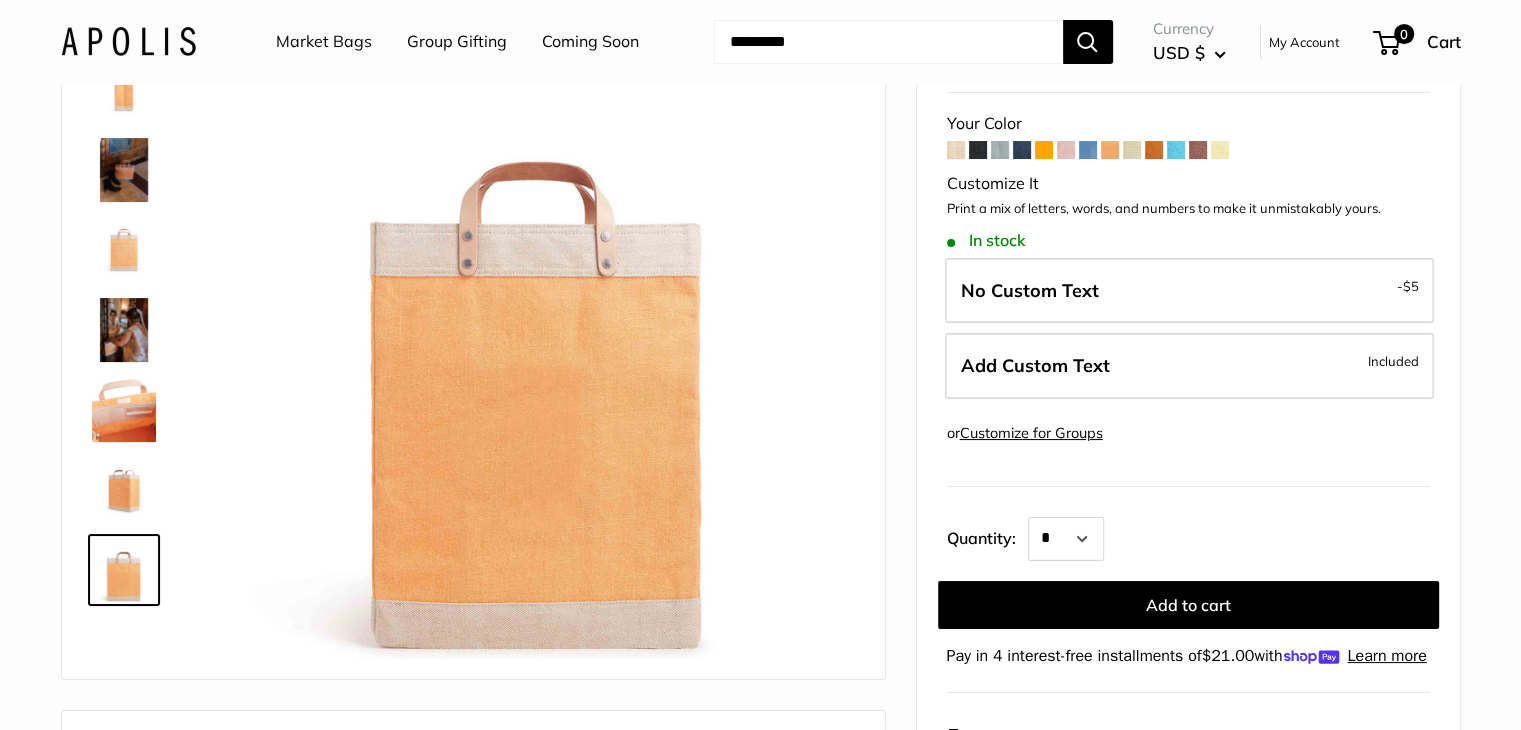 click at bounding box center (124, 490) 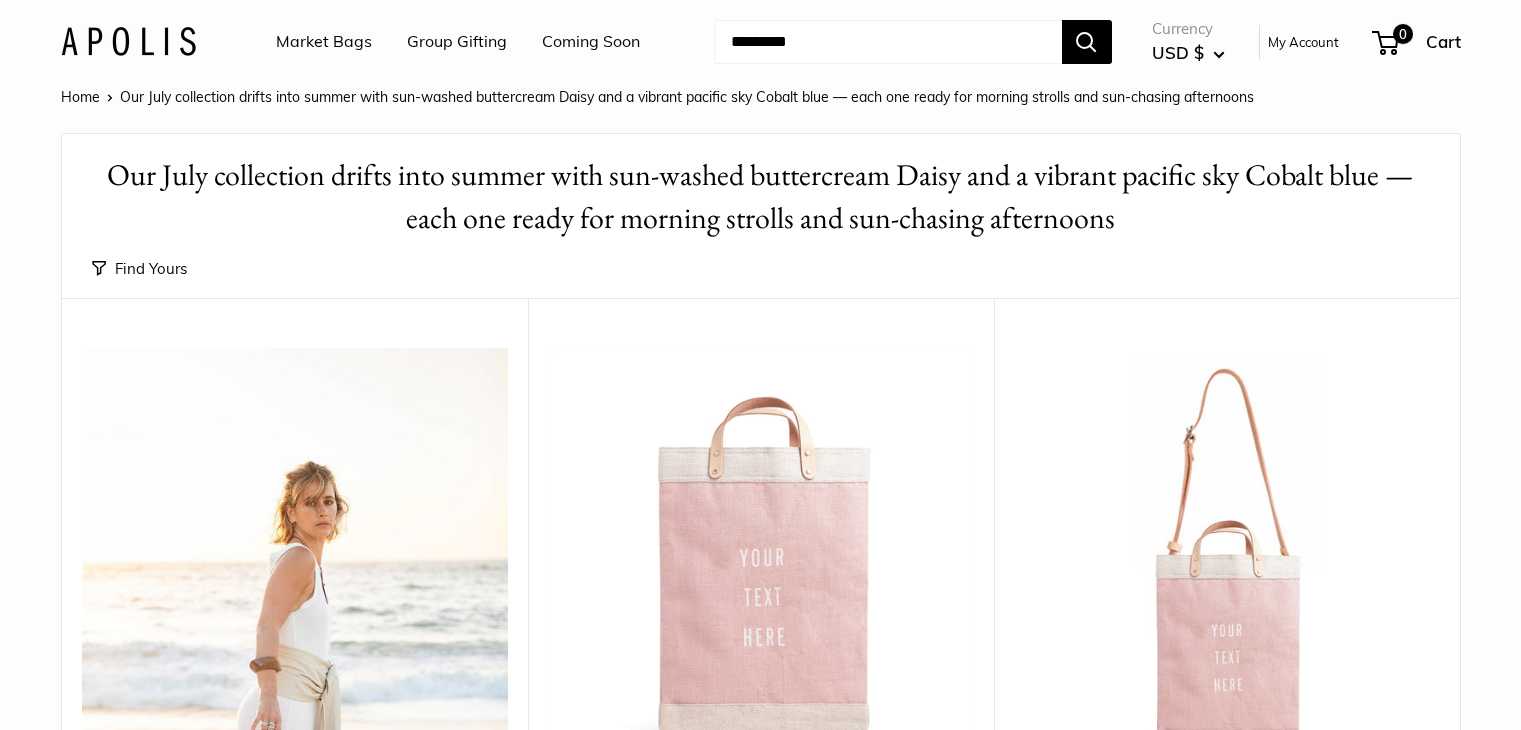scroll, scrollTop: 0, scrollLeft: 0, axis: both 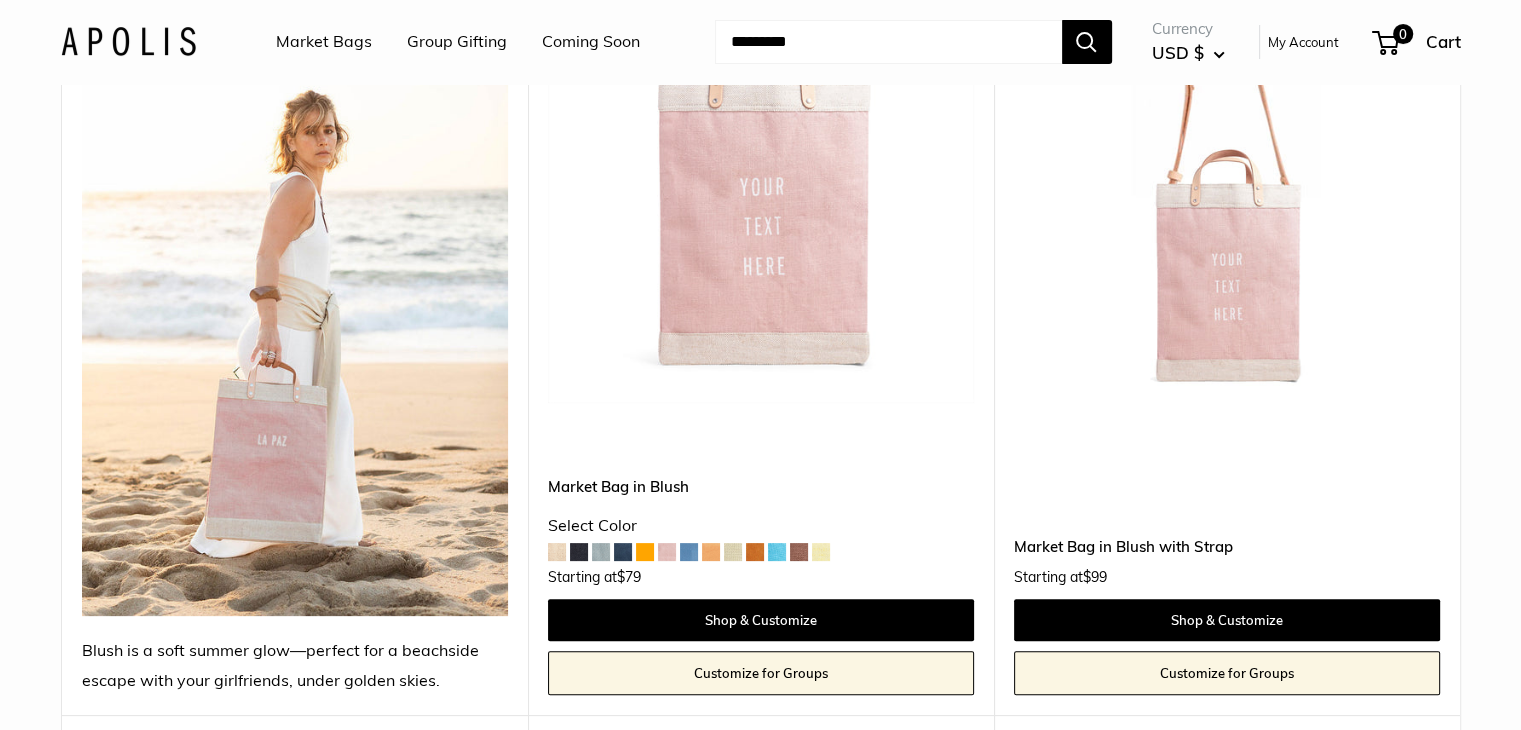 drag, startPoint x: 700, startPoint y: 260, endPoint x: 344, endPoint y: 474, distance: 415.36972 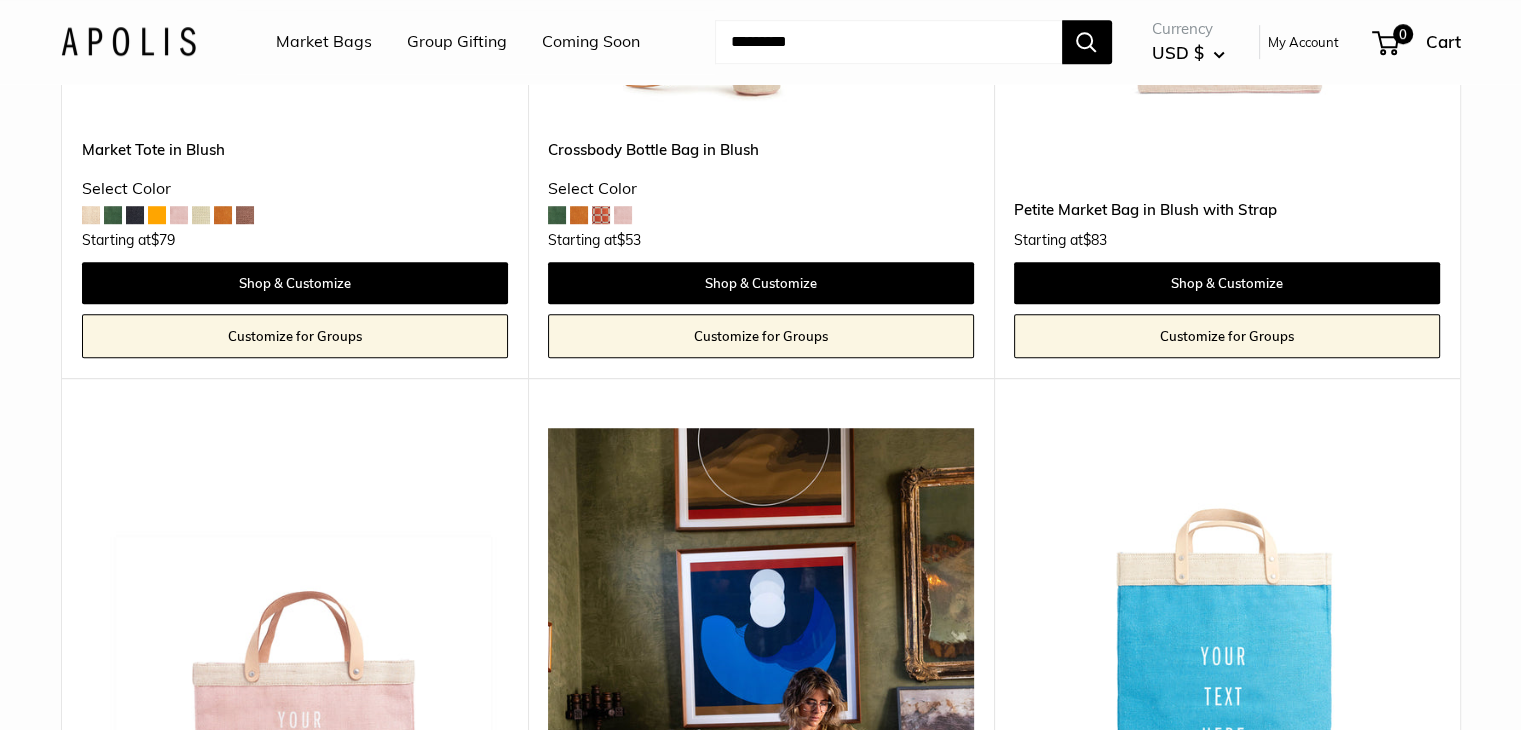 scroll, scrollTop: 0, scrollLeft: 0, axis: both 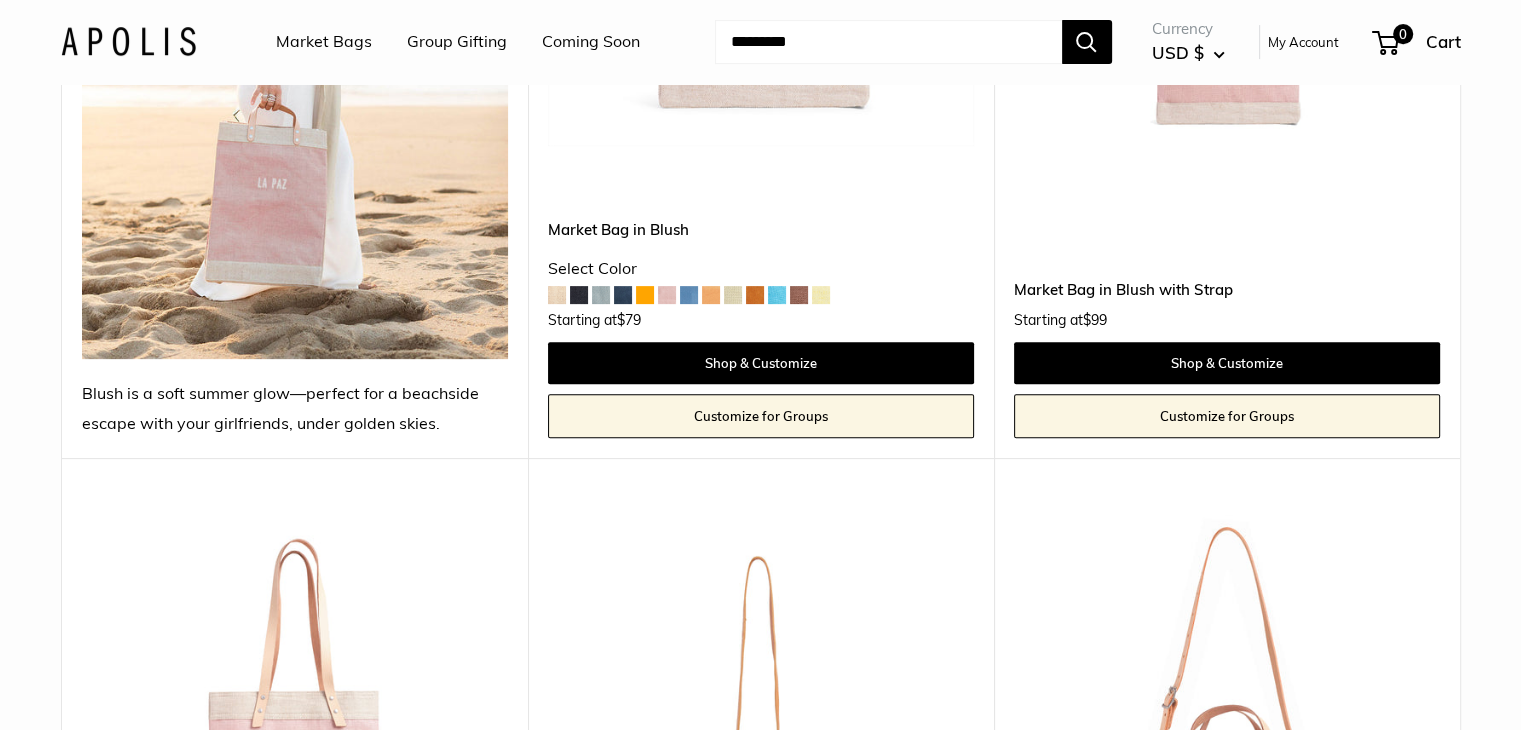 click at bounding box center (777, 295) 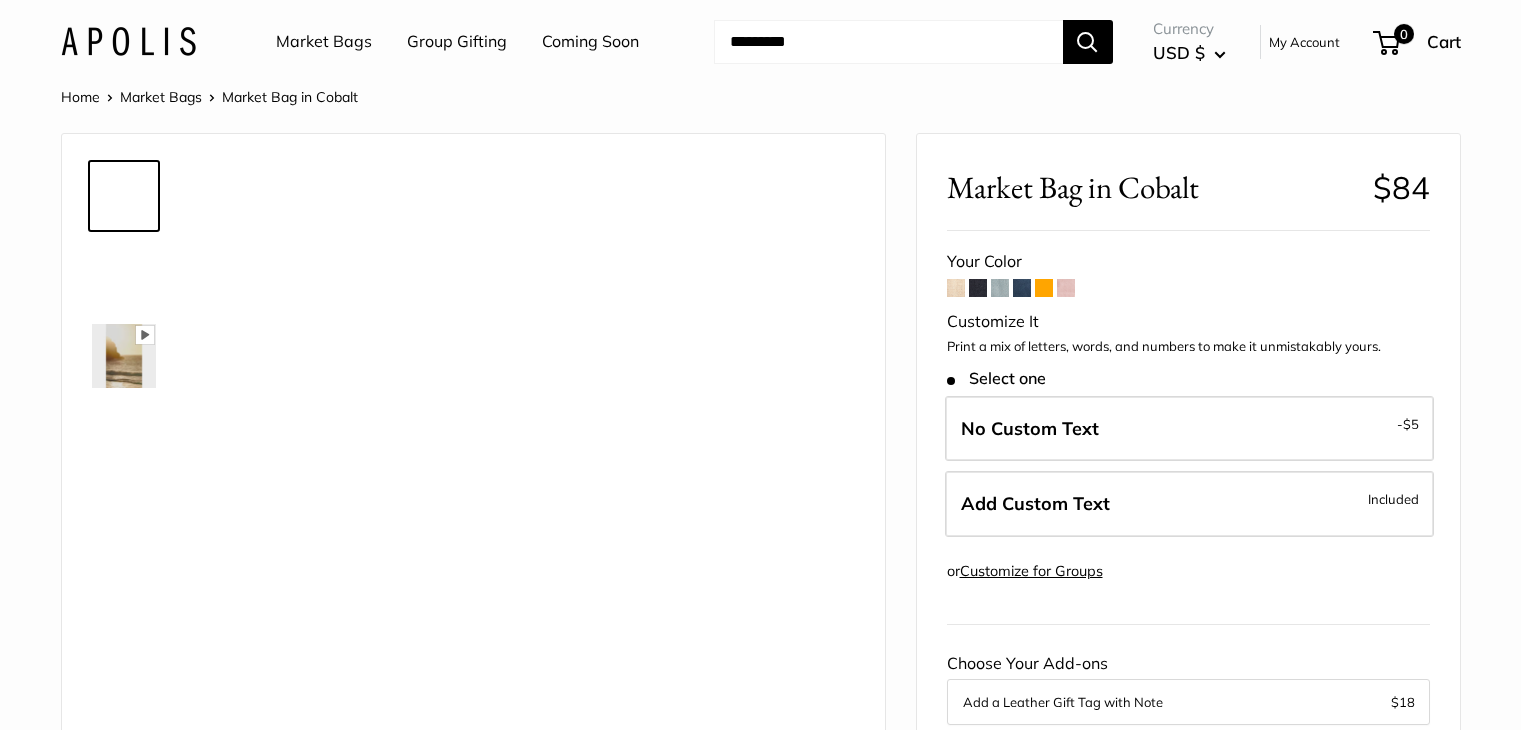 scroll, scrollTop: 0, scrollLeft: 0, axis: both 